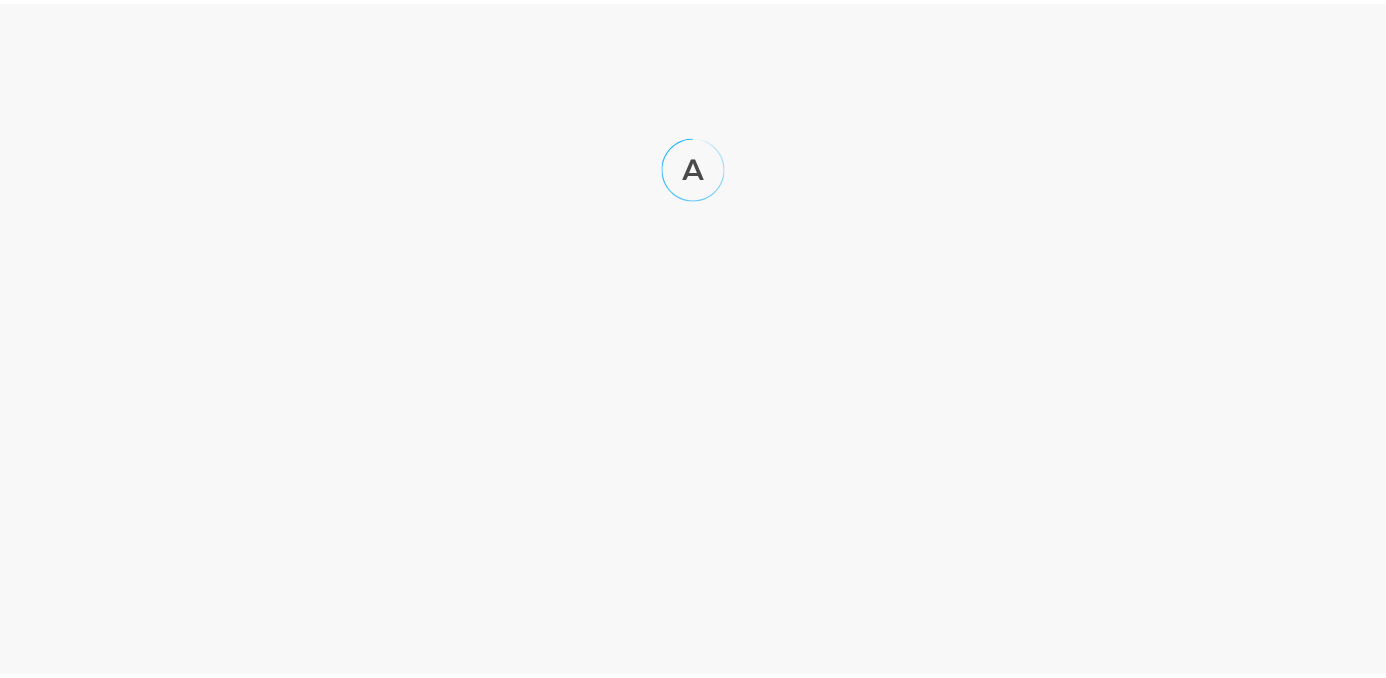 scroll, scrollTop: 0, scrollLeft: 0, axis: both 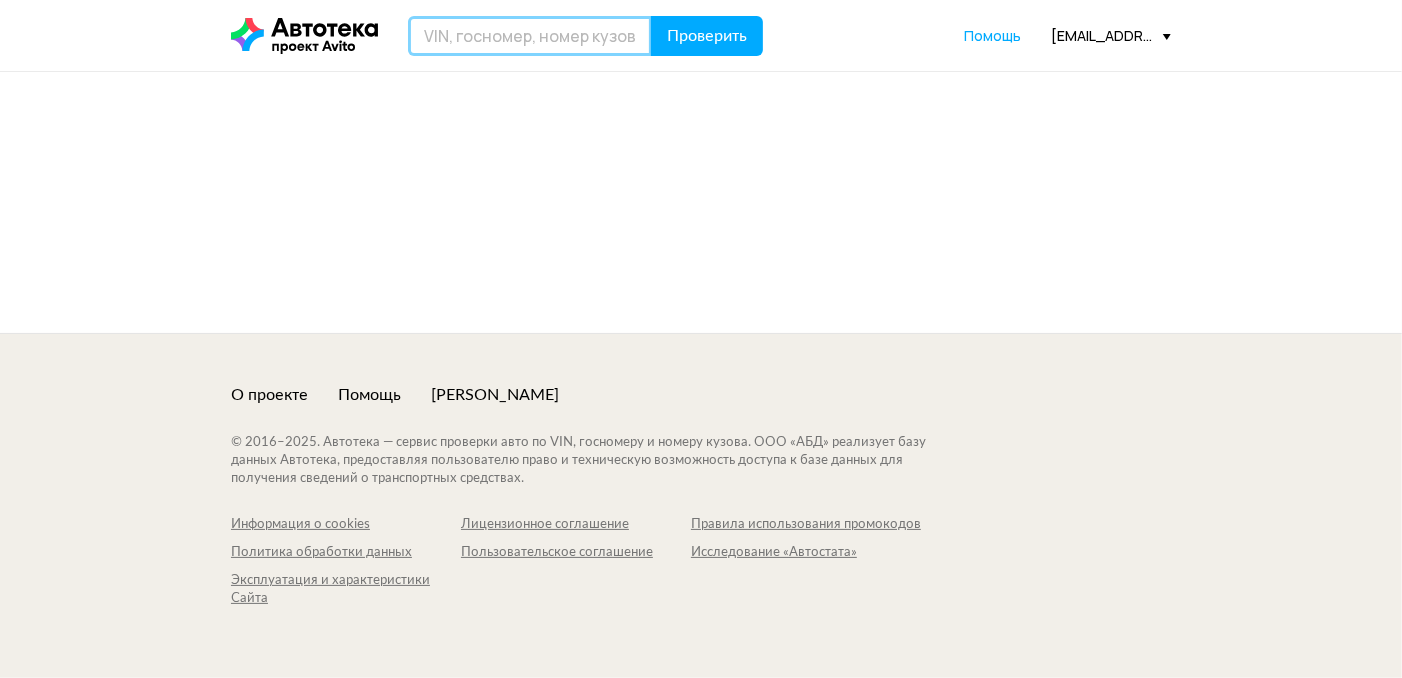 click at bounding box center (530, 36) 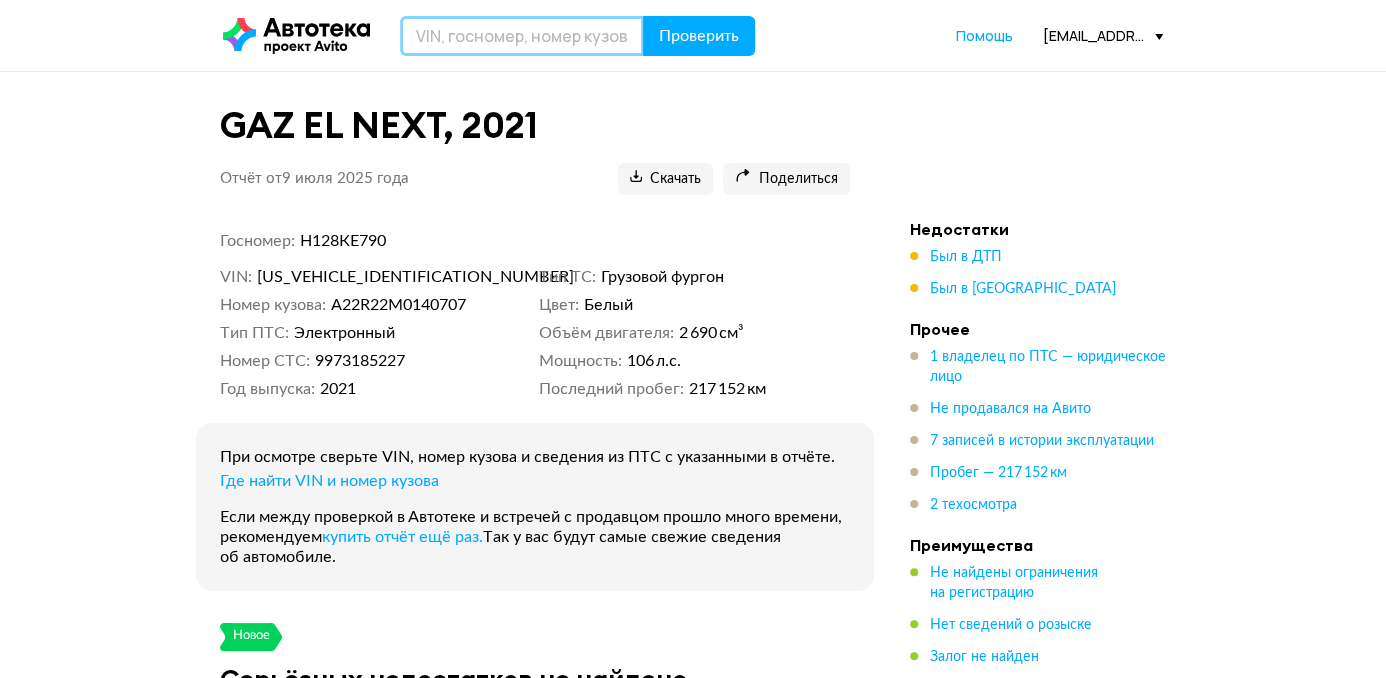 paste on "XU42844N8P1000893" 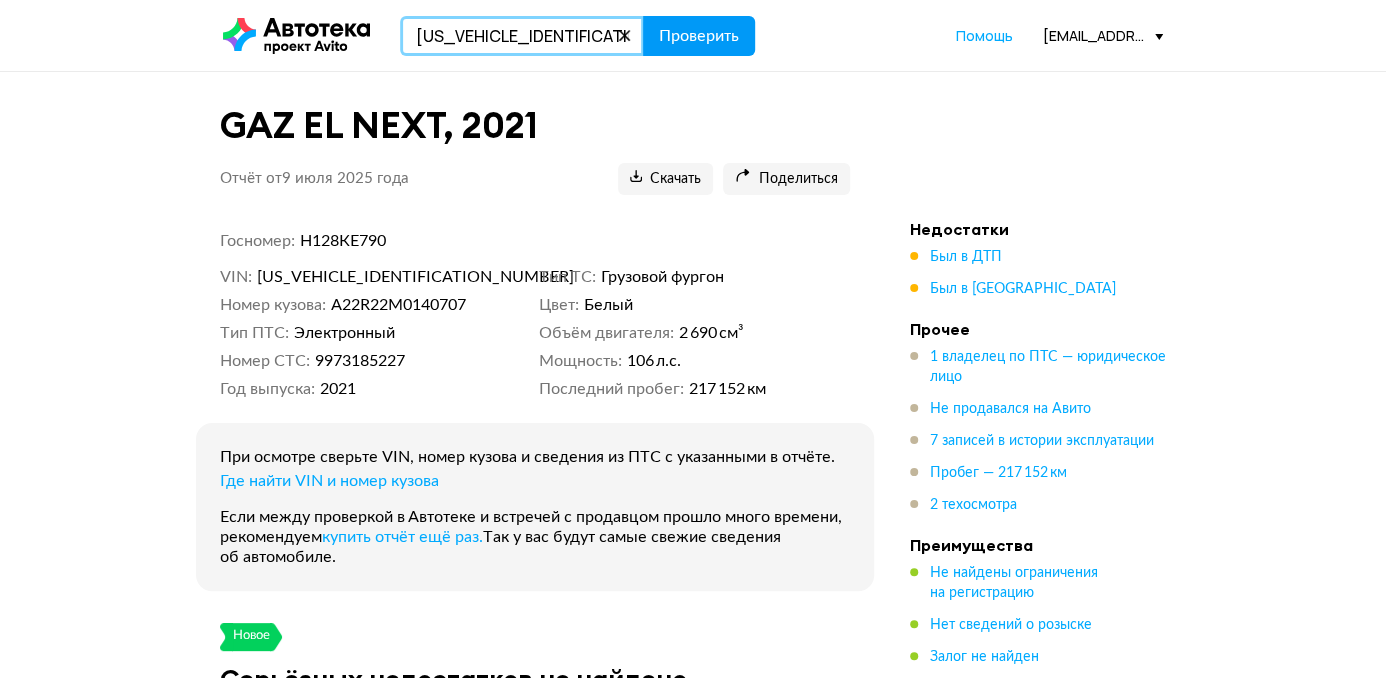 type on "XU42844N8P1000893" 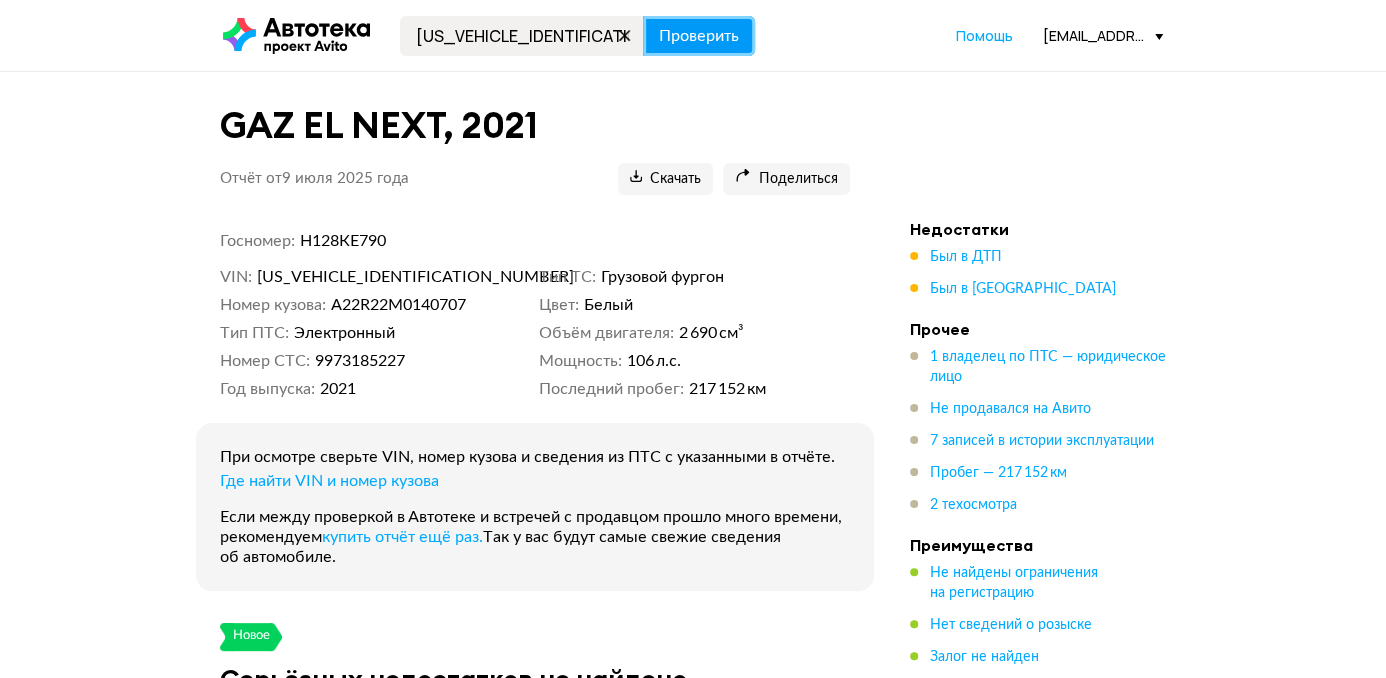 click on "Проверить" at bounding box center [699, 36] 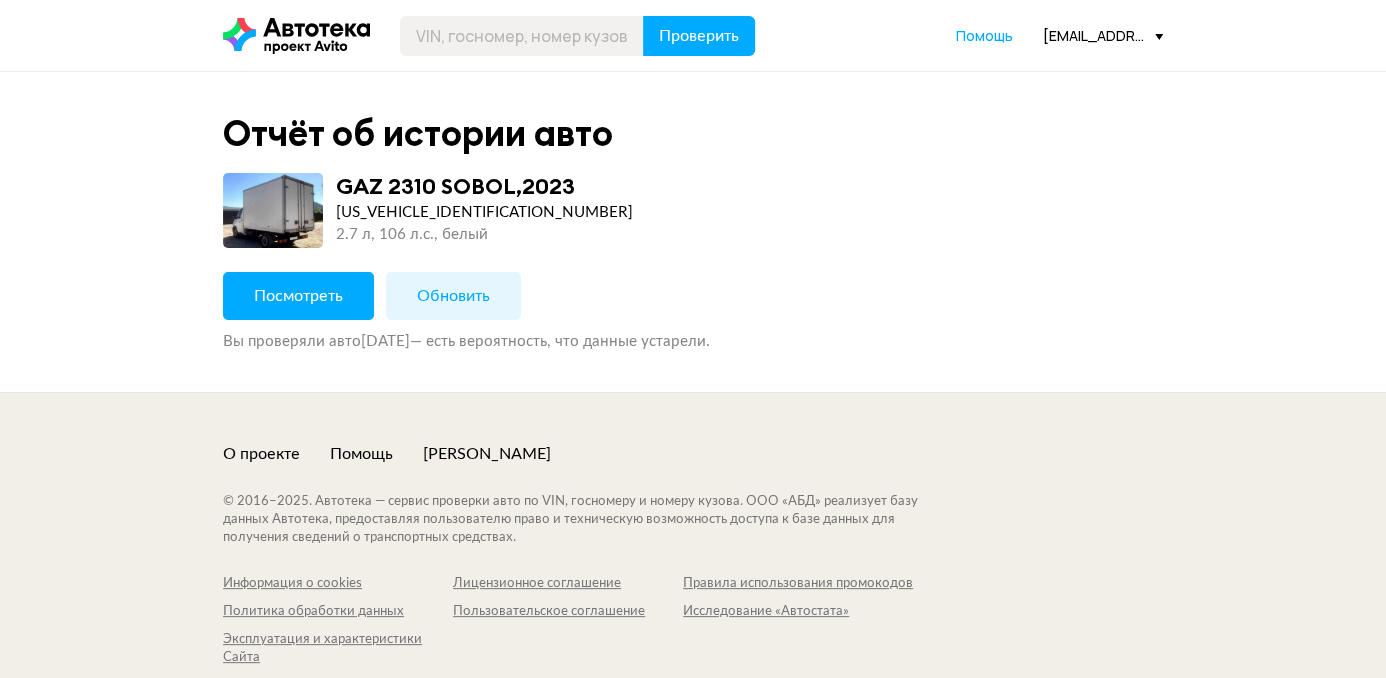 click on "Обновить" at bounding box center [453, 296] 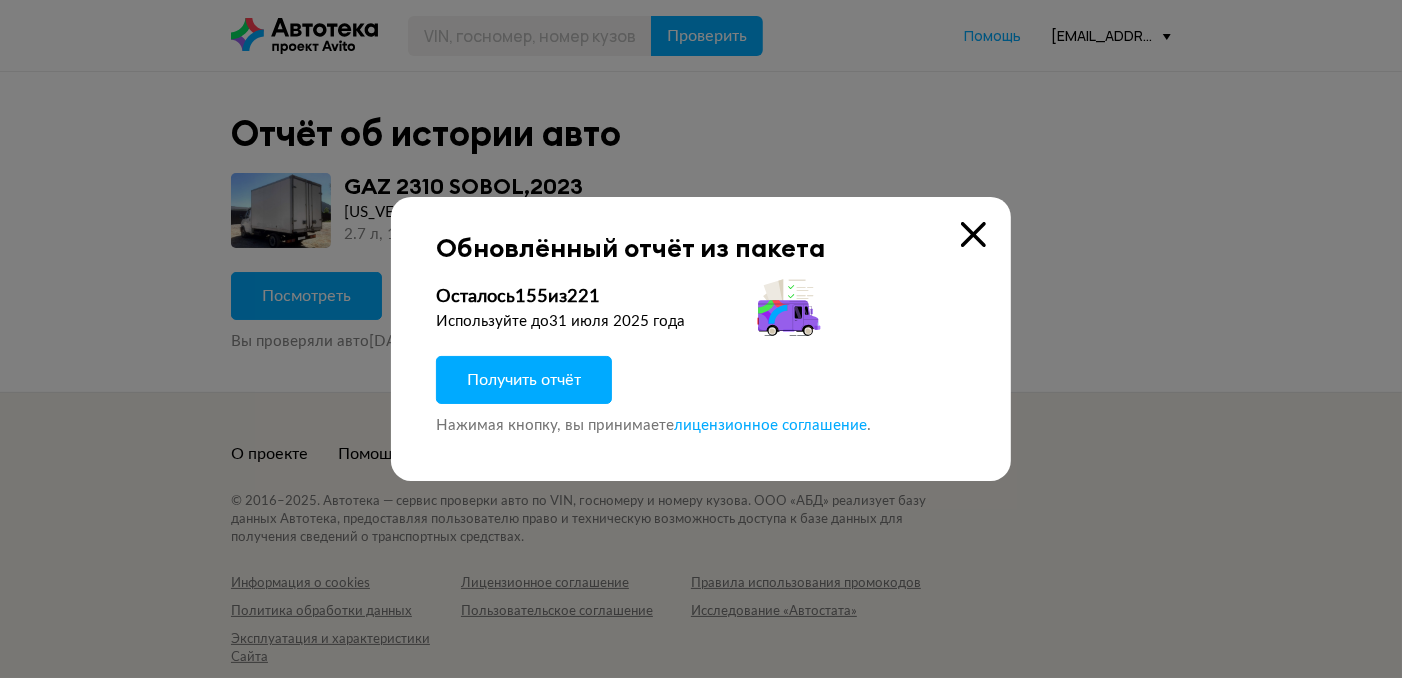 click on "Получить отчёт" at bounding box center [524, 380] 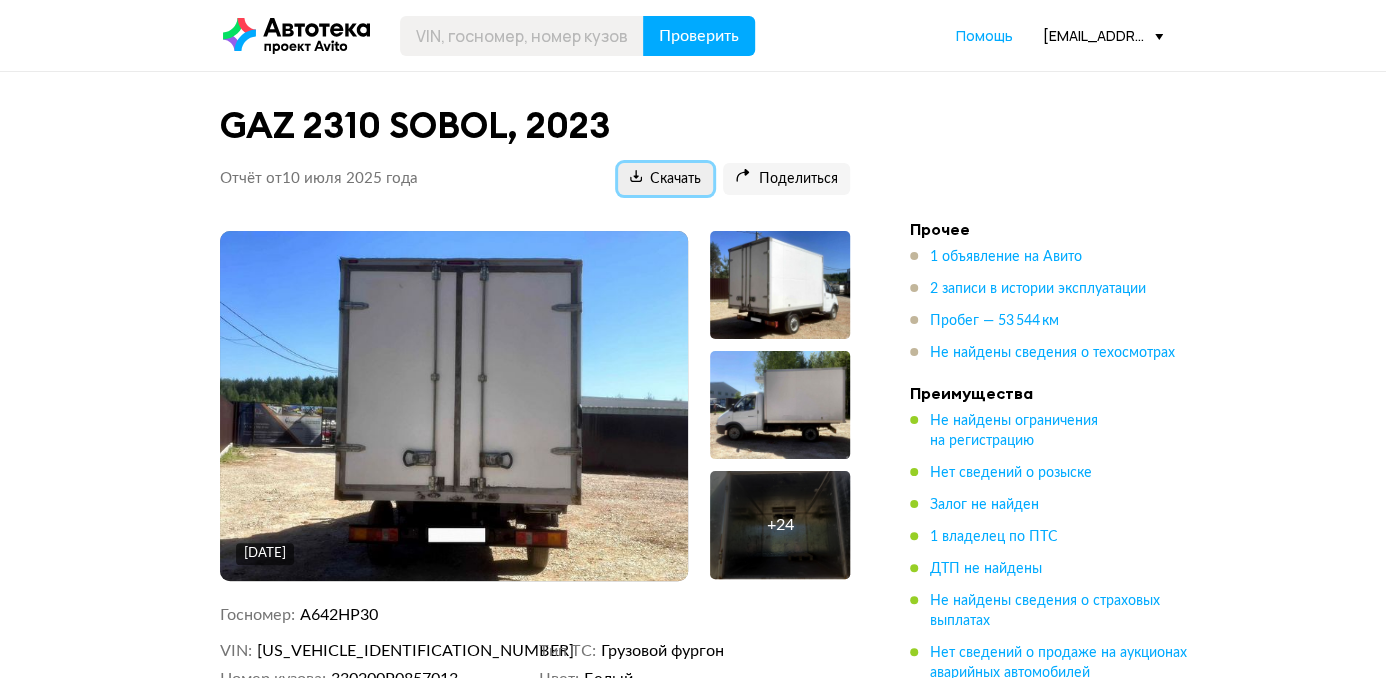 click on "Скачать" at bounding box center (665, 179) 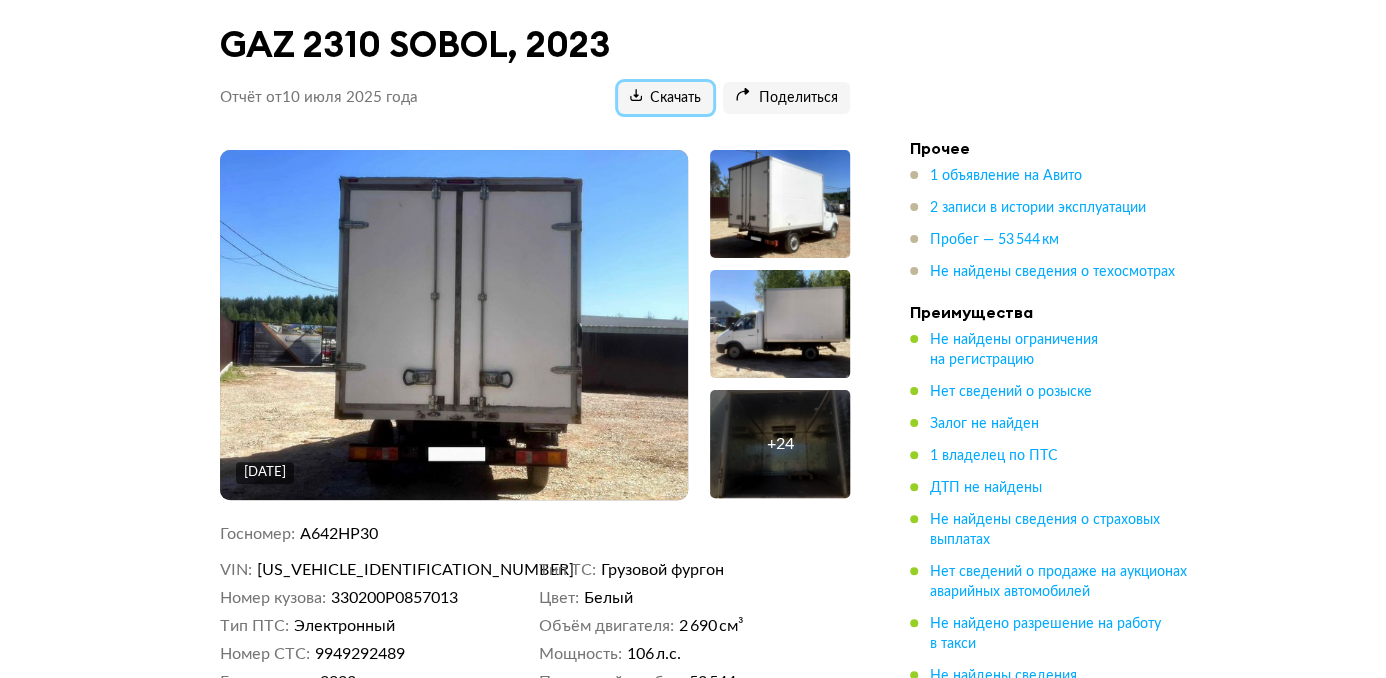 scroll, scrollTop: 200, scrollLeft: 0, axis: vertical 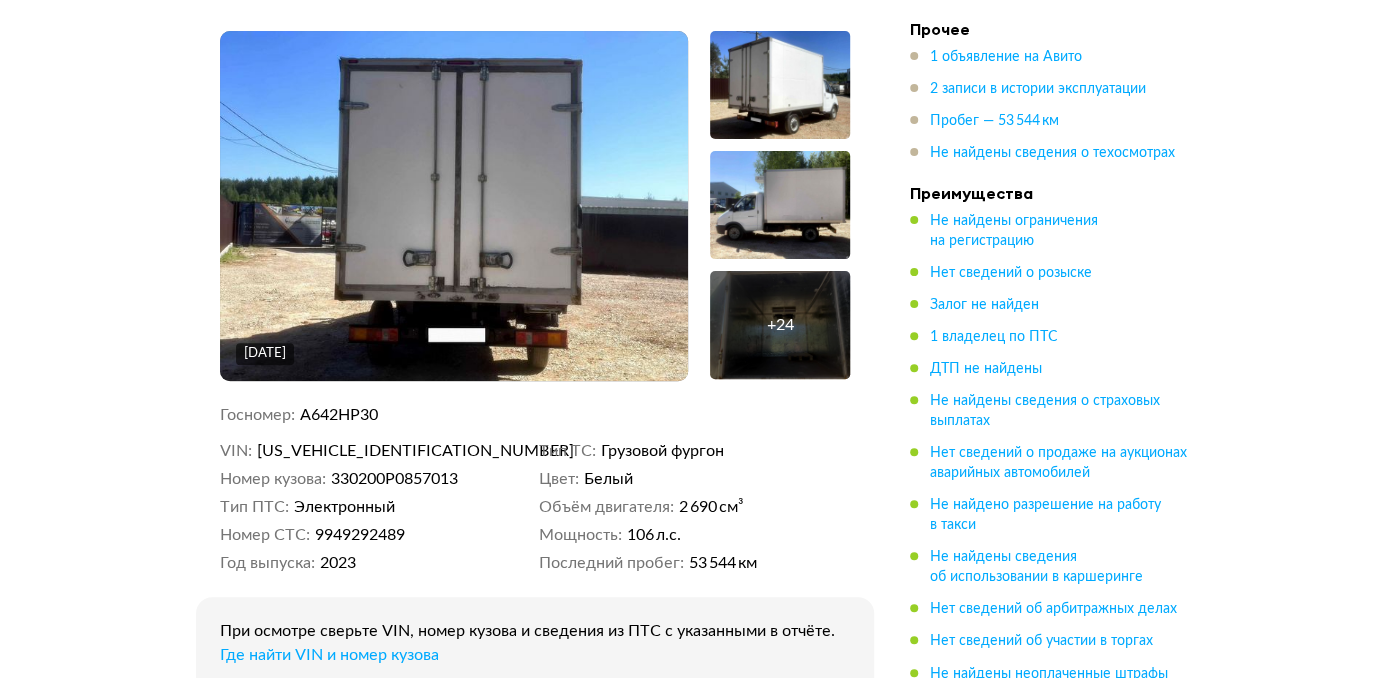click at bounding box center (780, 205) 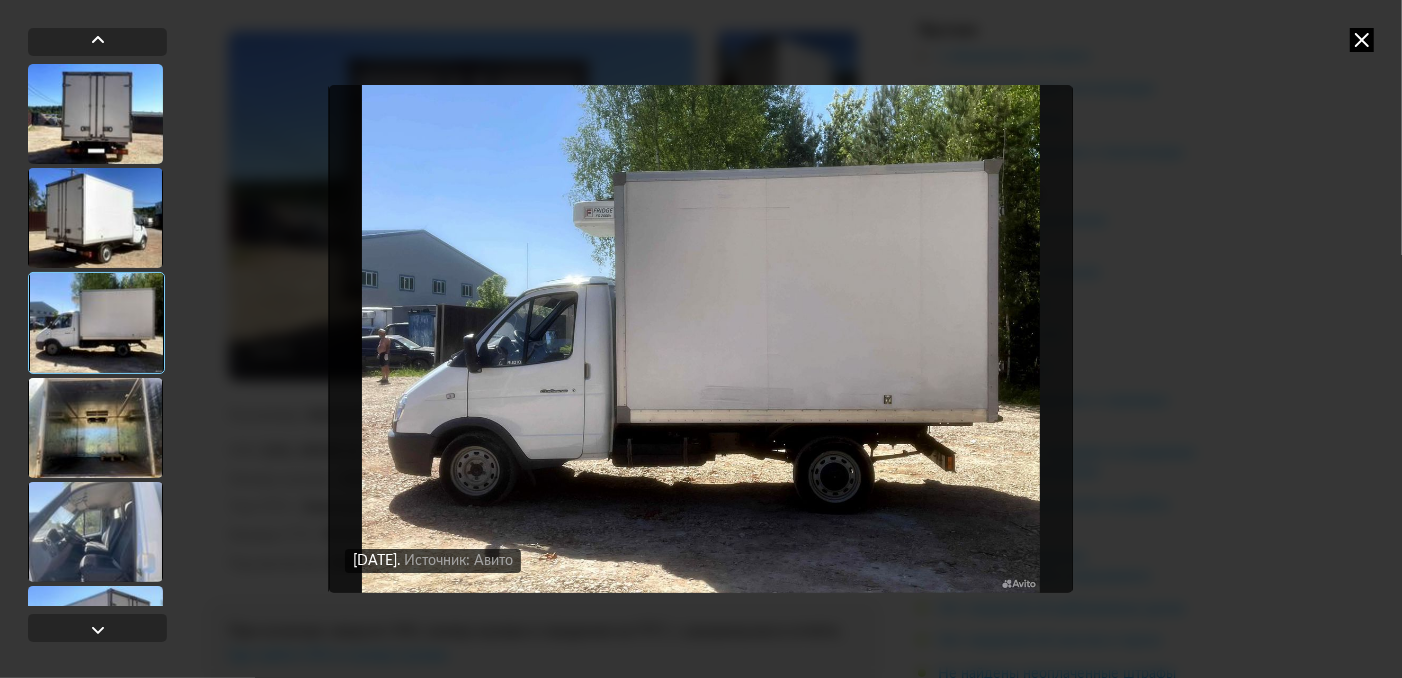 click at bounding box center (1362, 40) 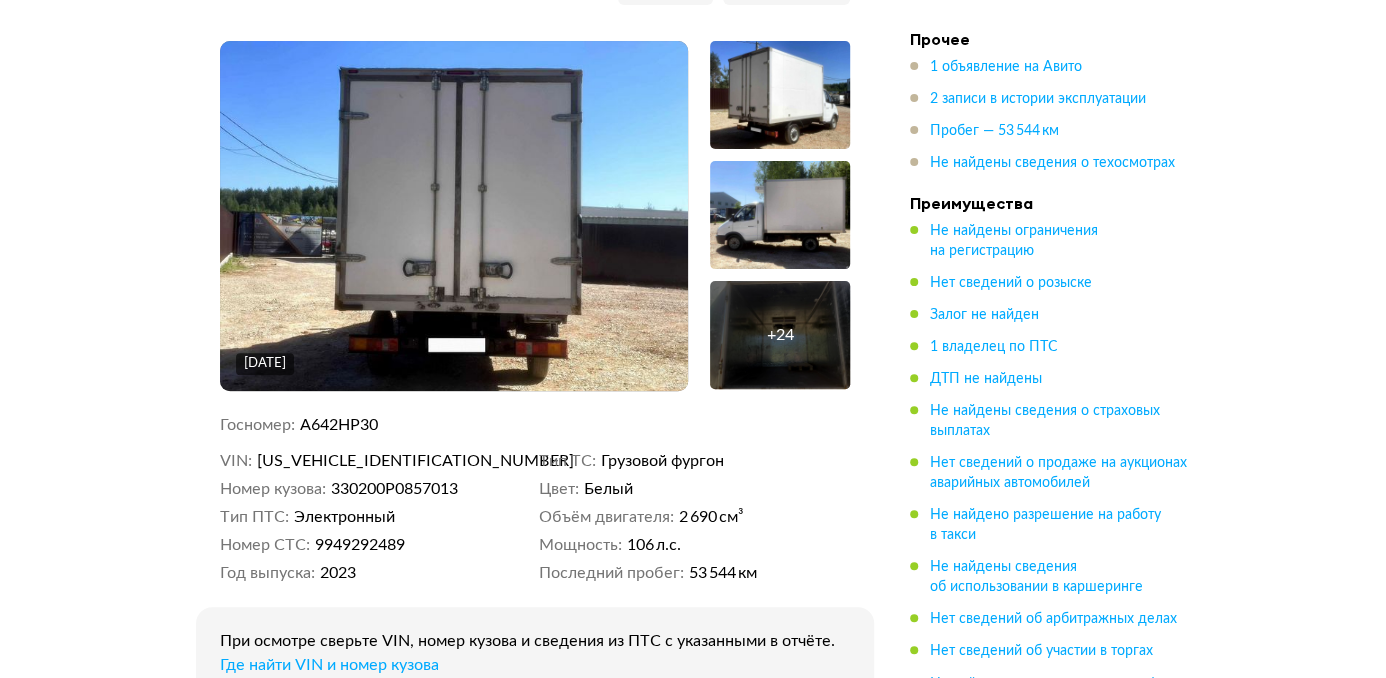 scroll, scrollTop: 0, scrollLeft: 0, axis: both 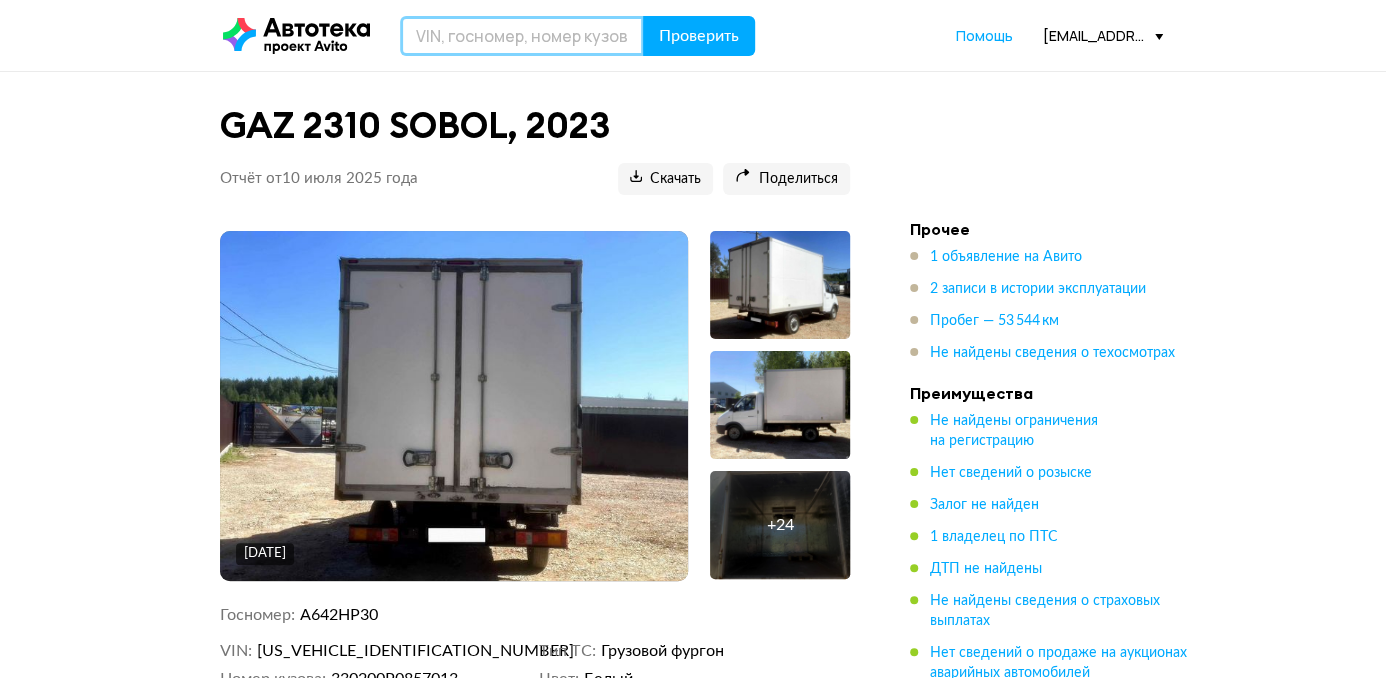 click at bounding box center [522, 36] 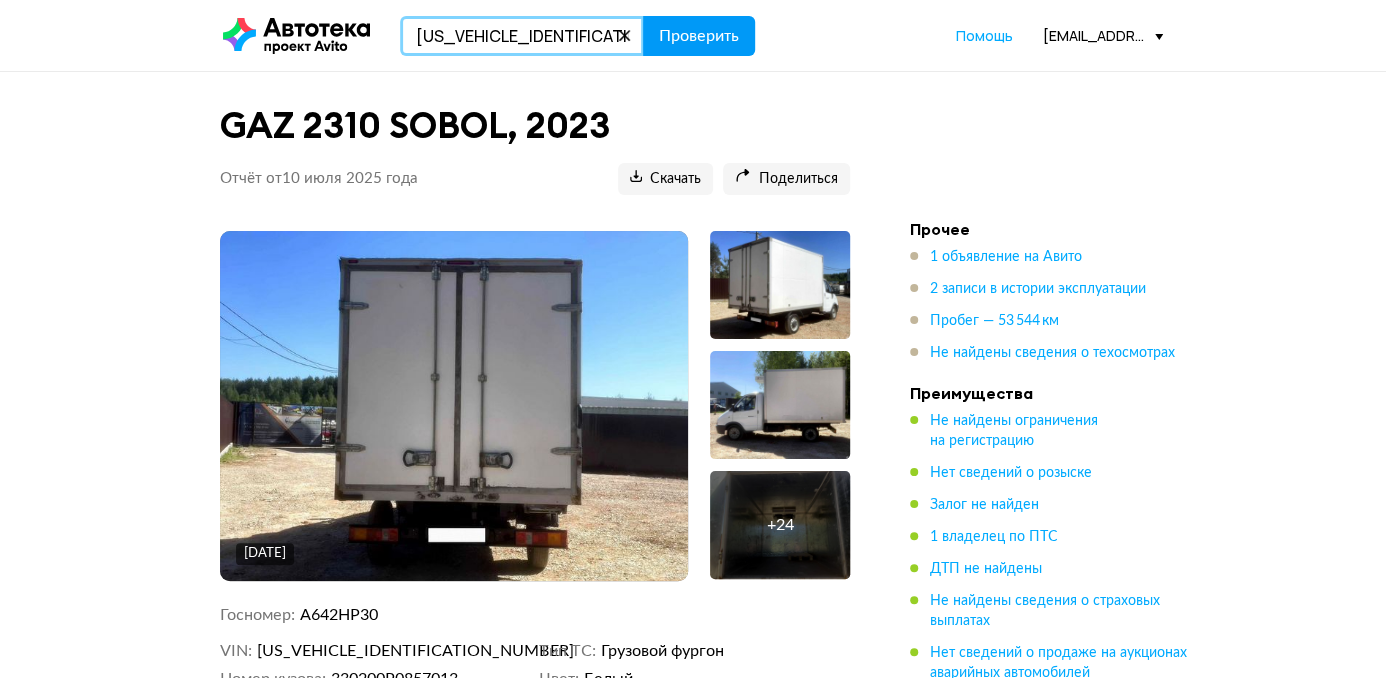 type on "XU42844N8P1000886" 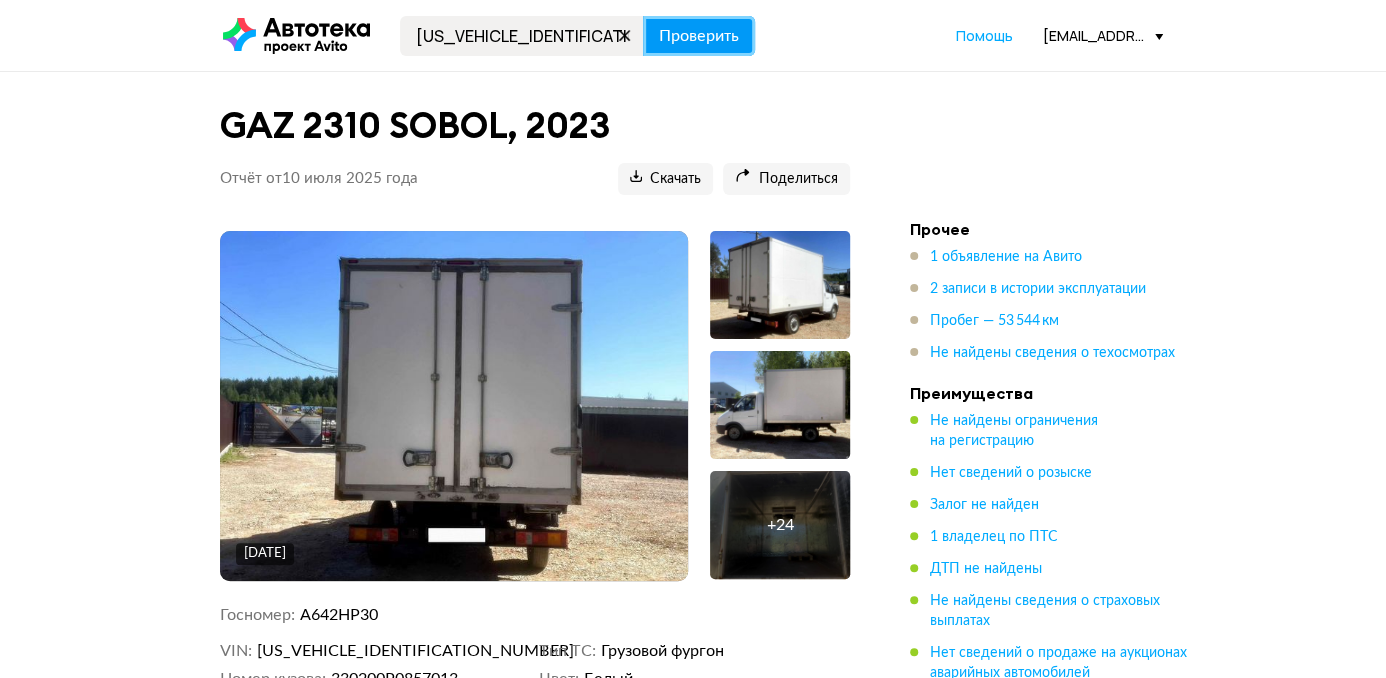 click on "Проверить" at bounding box center (699, 36) 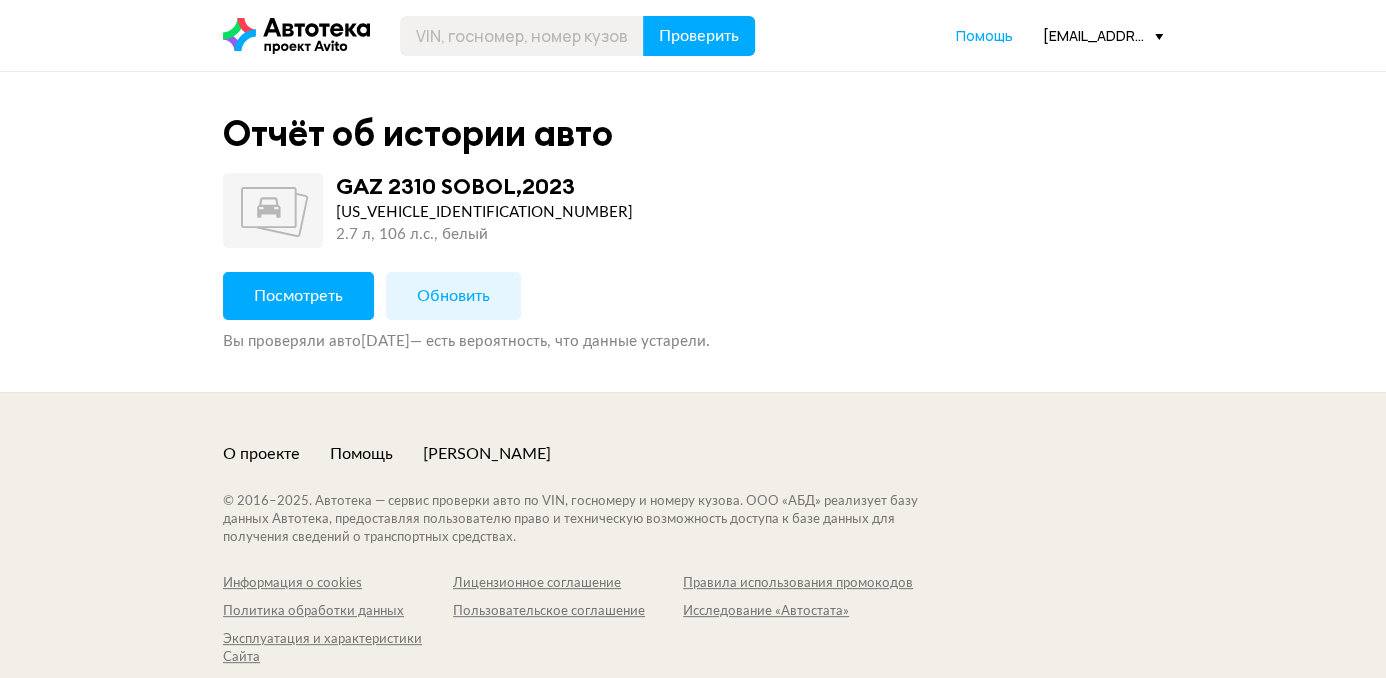 click on "Обновить" at bounding box center [453, 296] 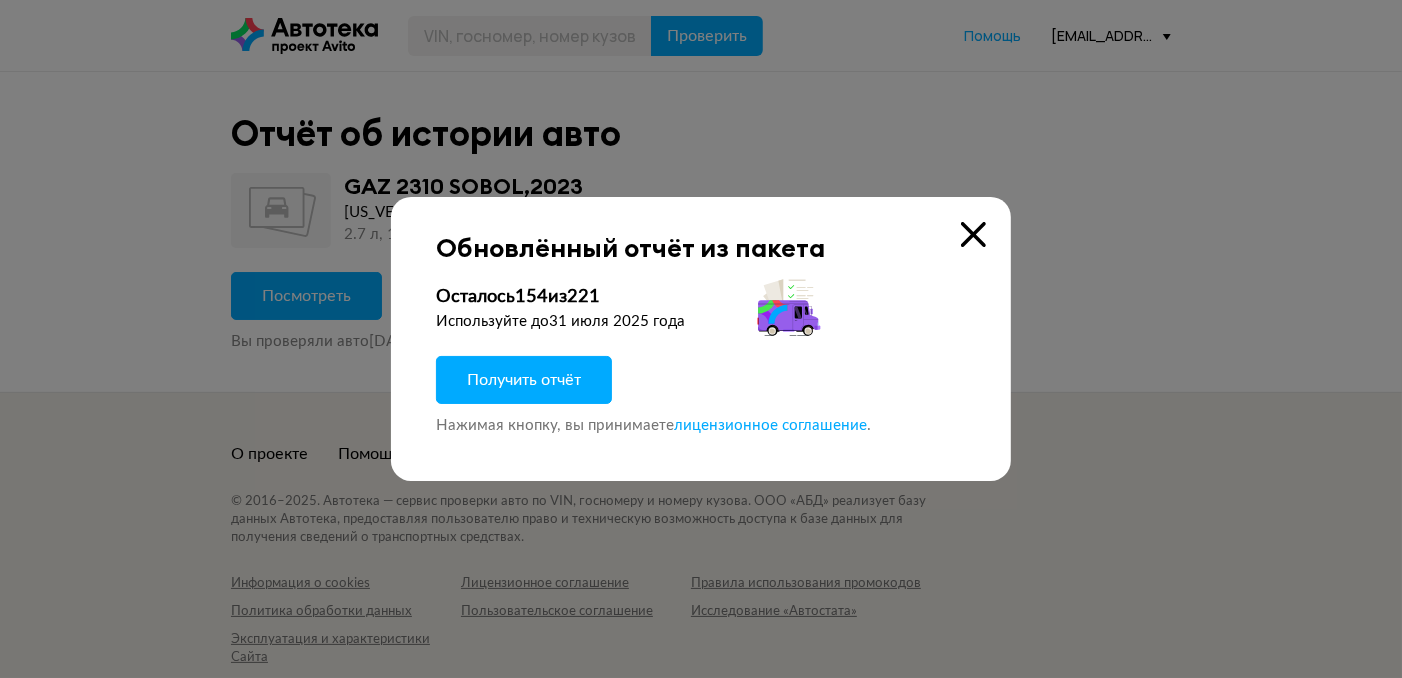 click on "Получить отчёт" at bounding box center [524, 380] 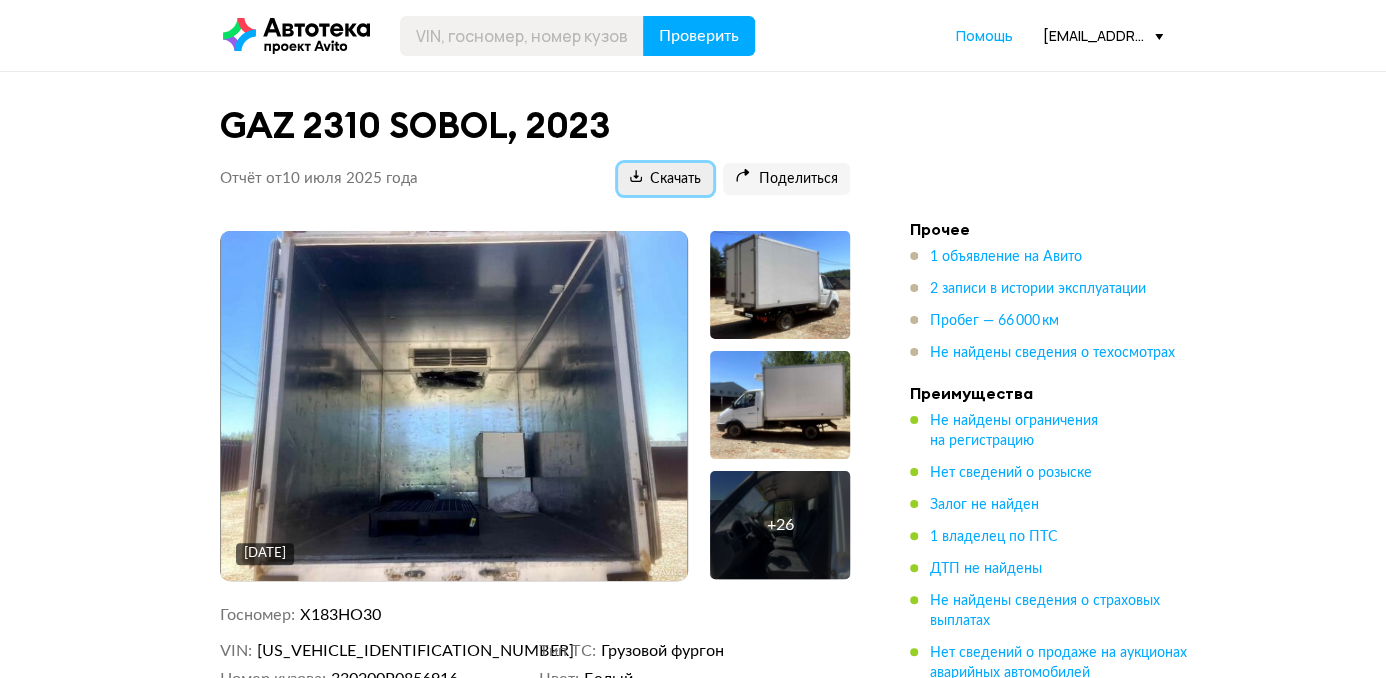 click on "Скачать" at bounding box center [665, 179] 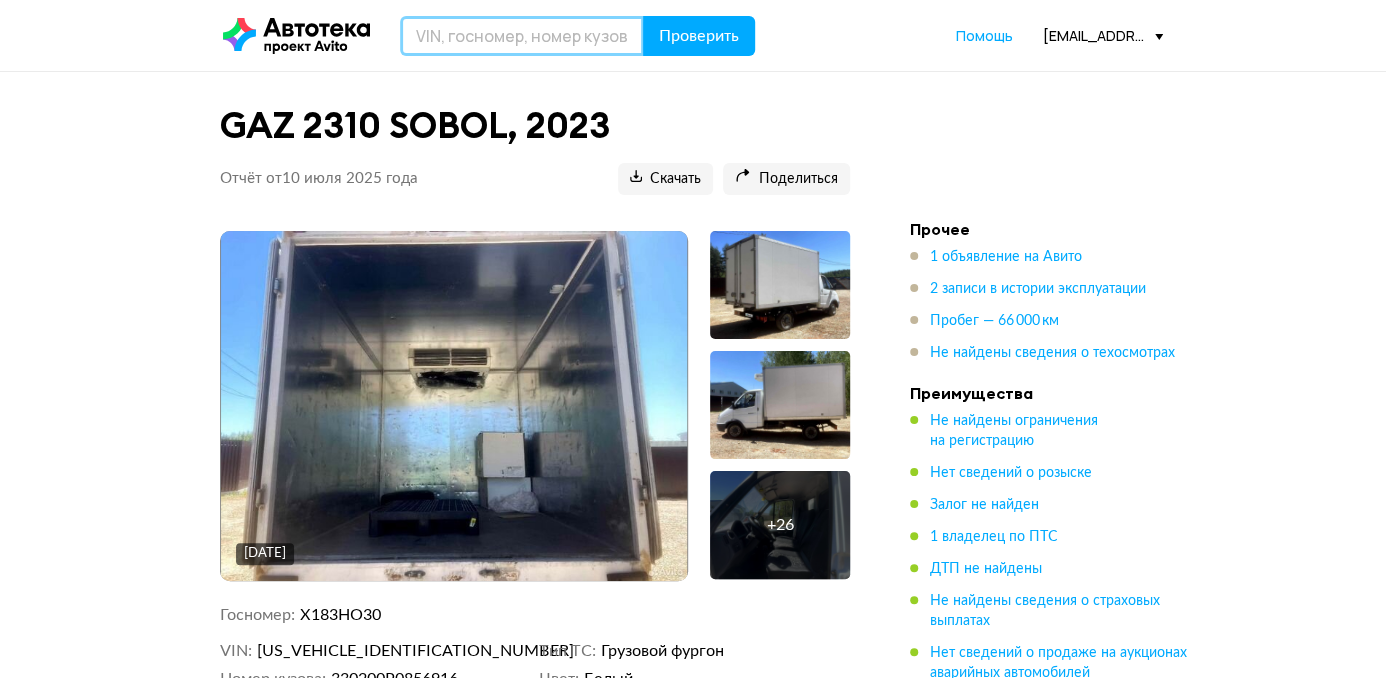 click at bounding box center (522, 36) 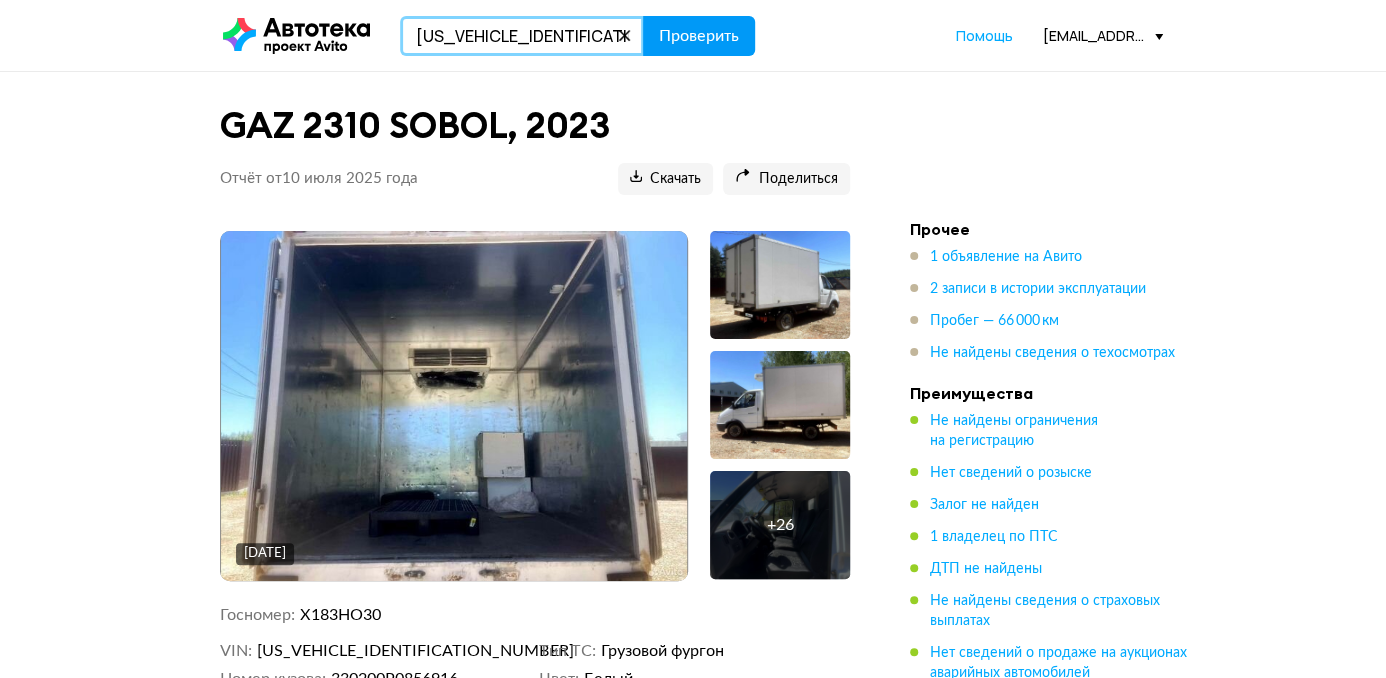 type on "XU42844N8P1000905" 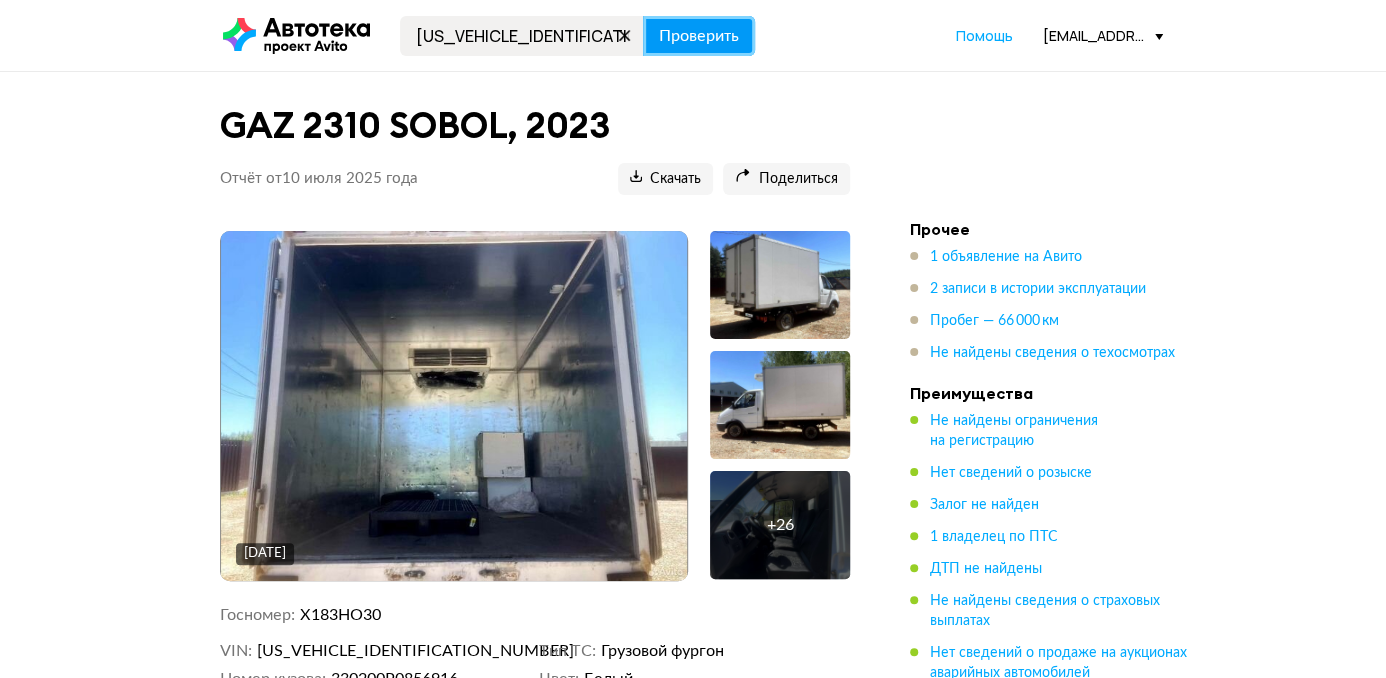click on "Проверить" at bounding box center [699, 36] 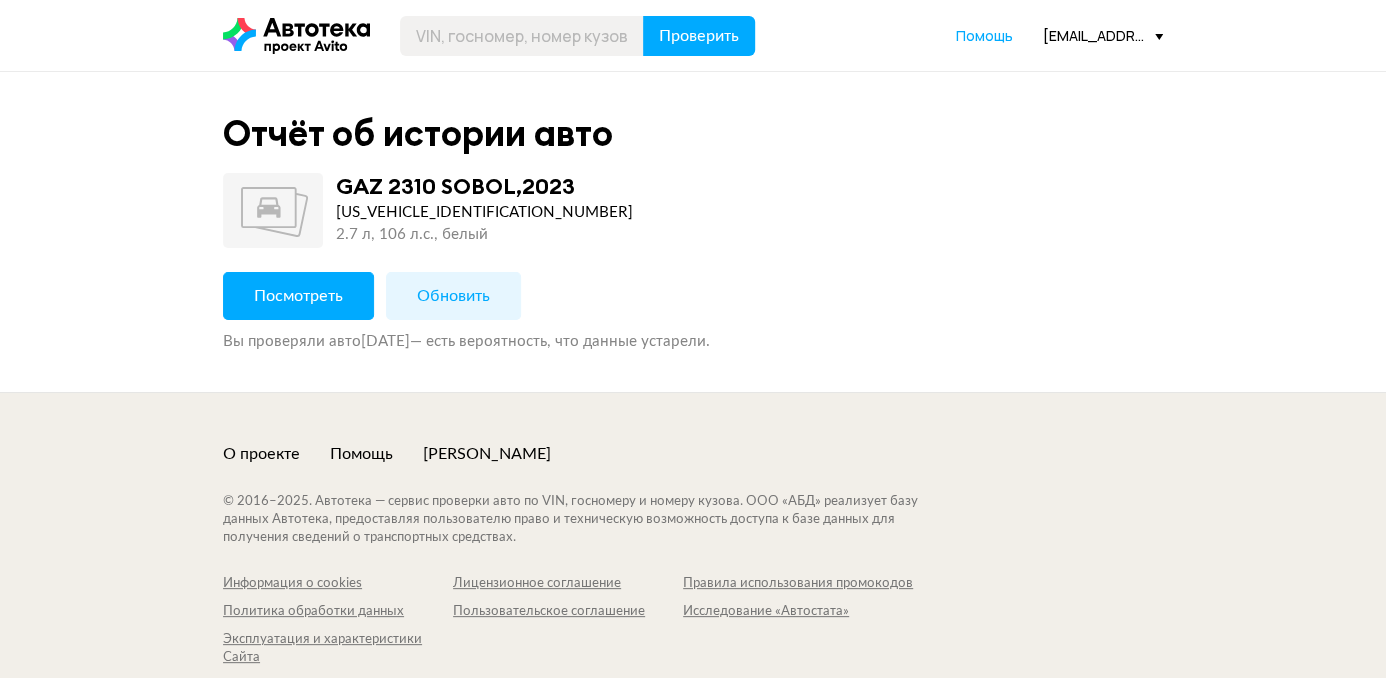 click on "Обновить" at bounding box center [453, 296] 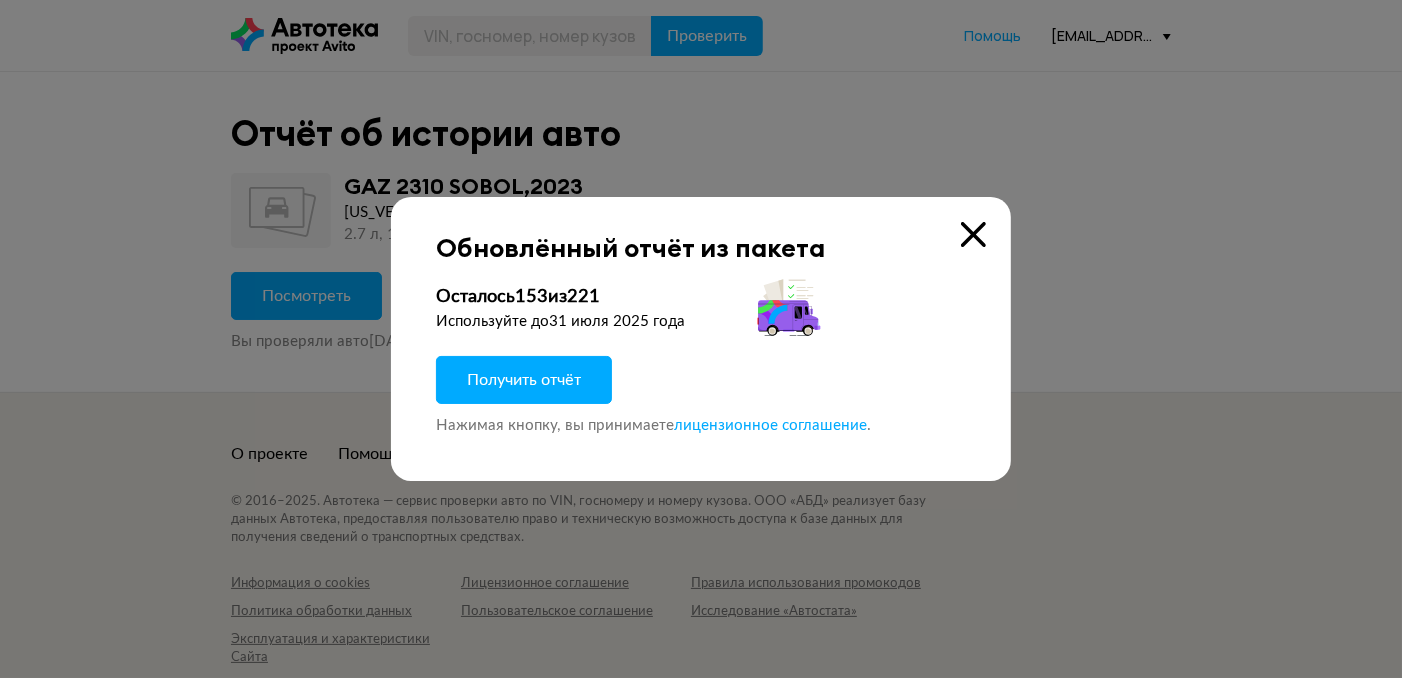 click on "Получить отчёт" at bounding box center (524, 380) 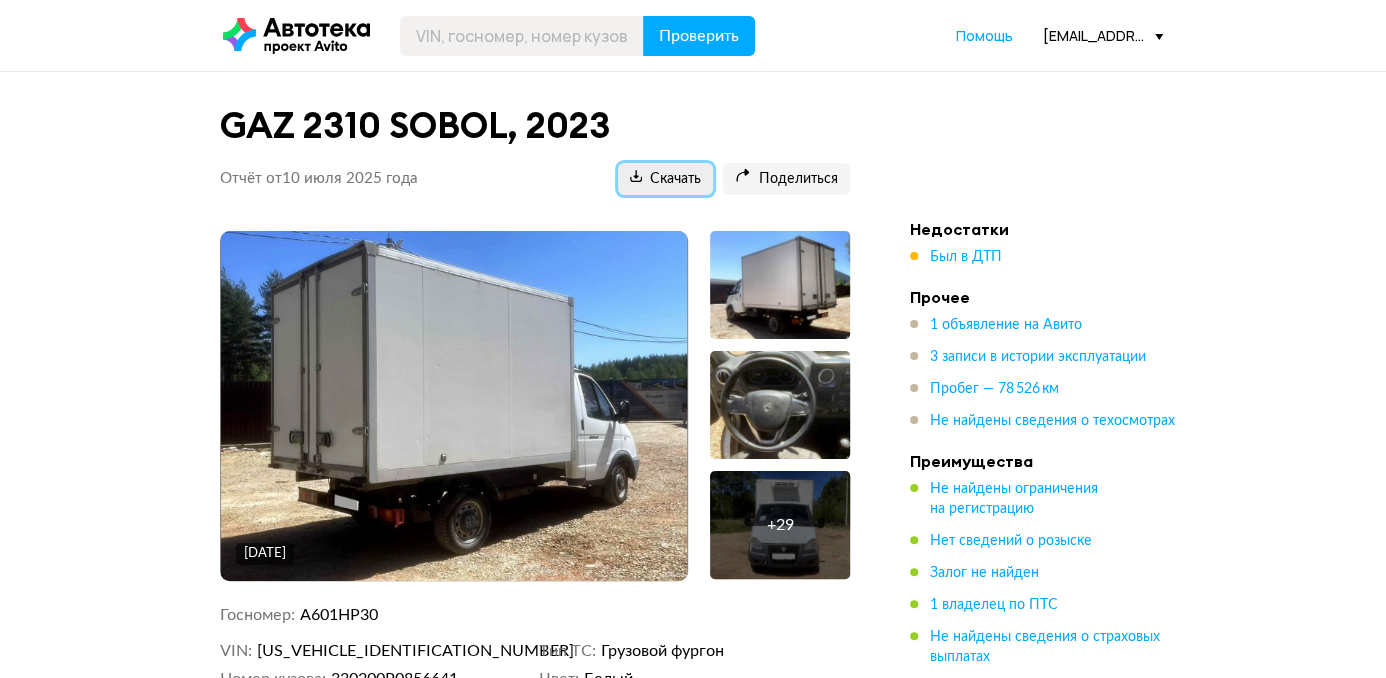 click on "Скачать" at bounding box center (665, 179) 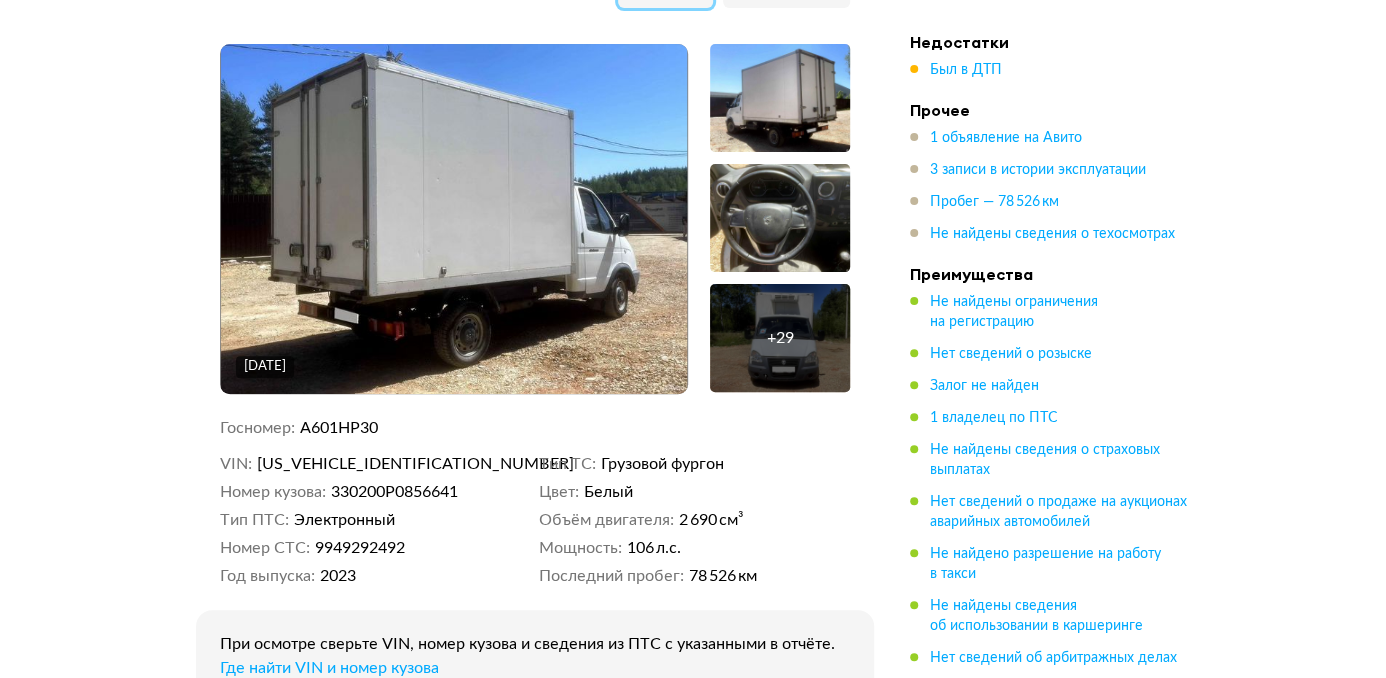 scroll, scrollTop: 0, scrollLeft: 0, axis: both 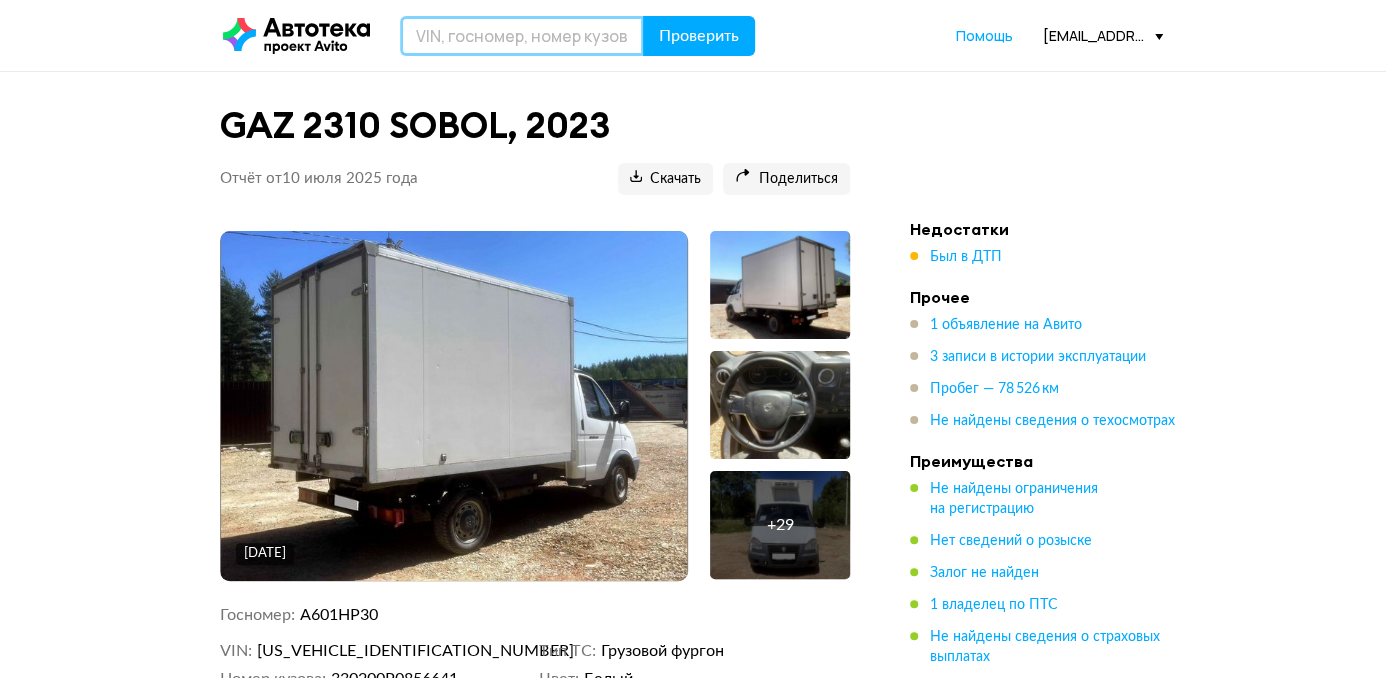 click at bounding box center [522, 36] 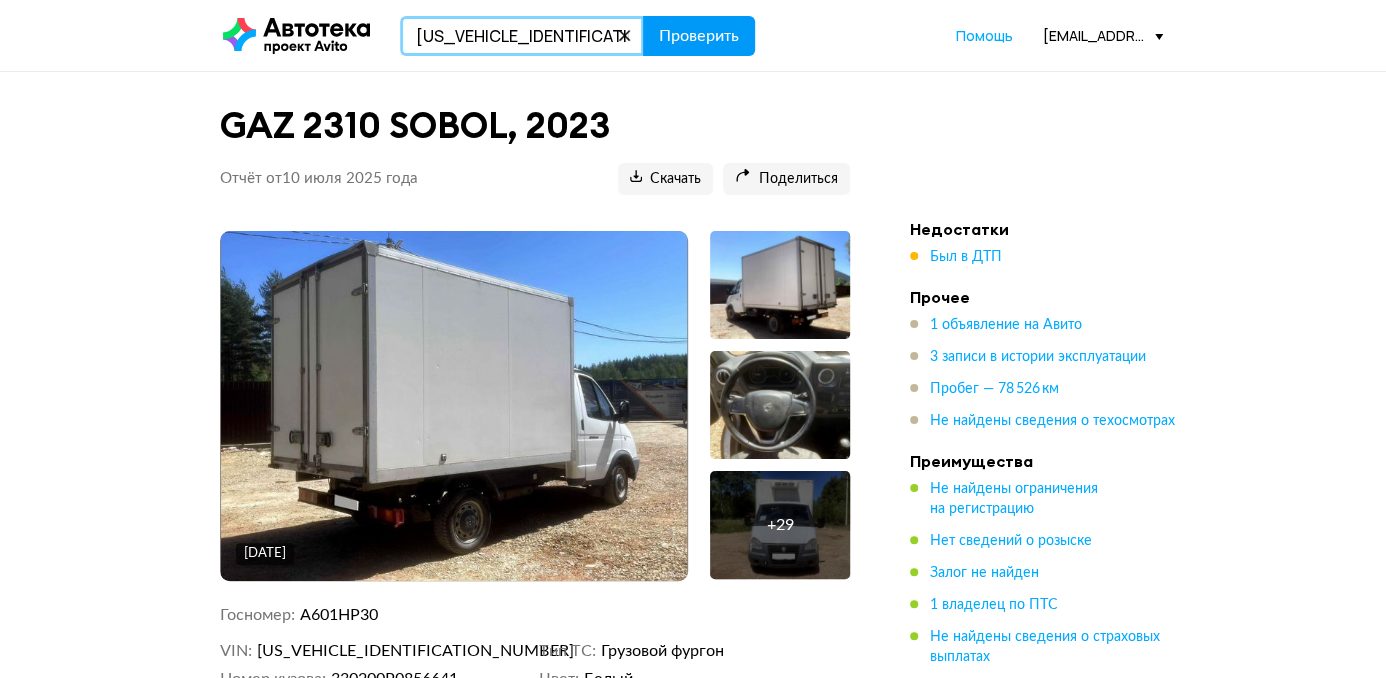 type on "XU42844N8P1000869" 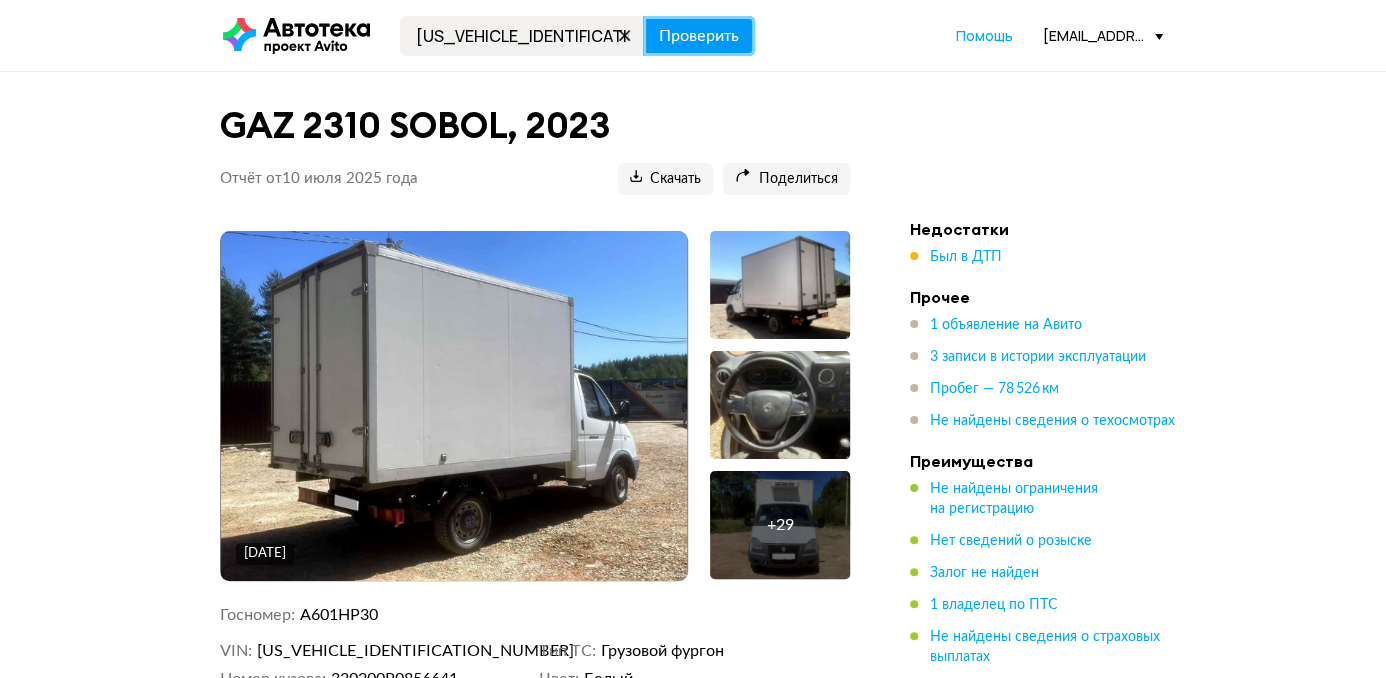 click on "Проверить" at bounding box center (699, 36) 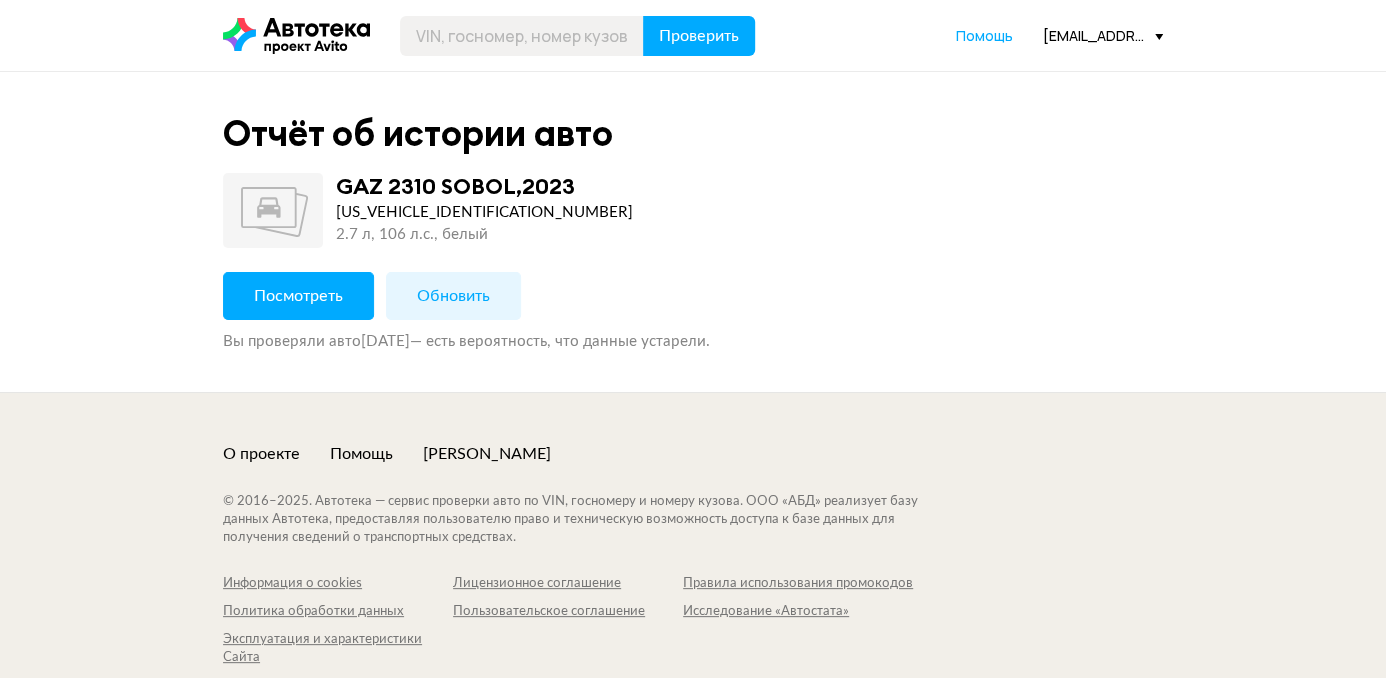 click on "Посмотреть" at bounding box center [298, 296] 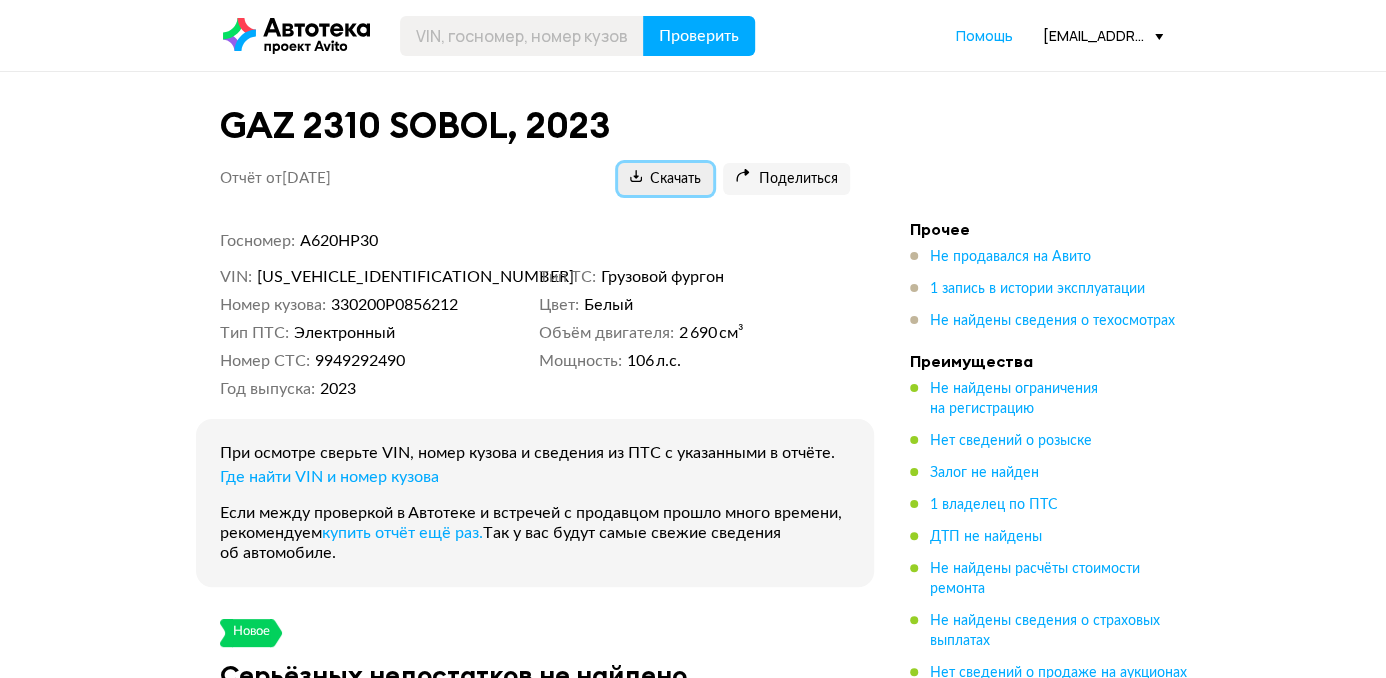 click on "Скачать" at bounding box center [665, 179] 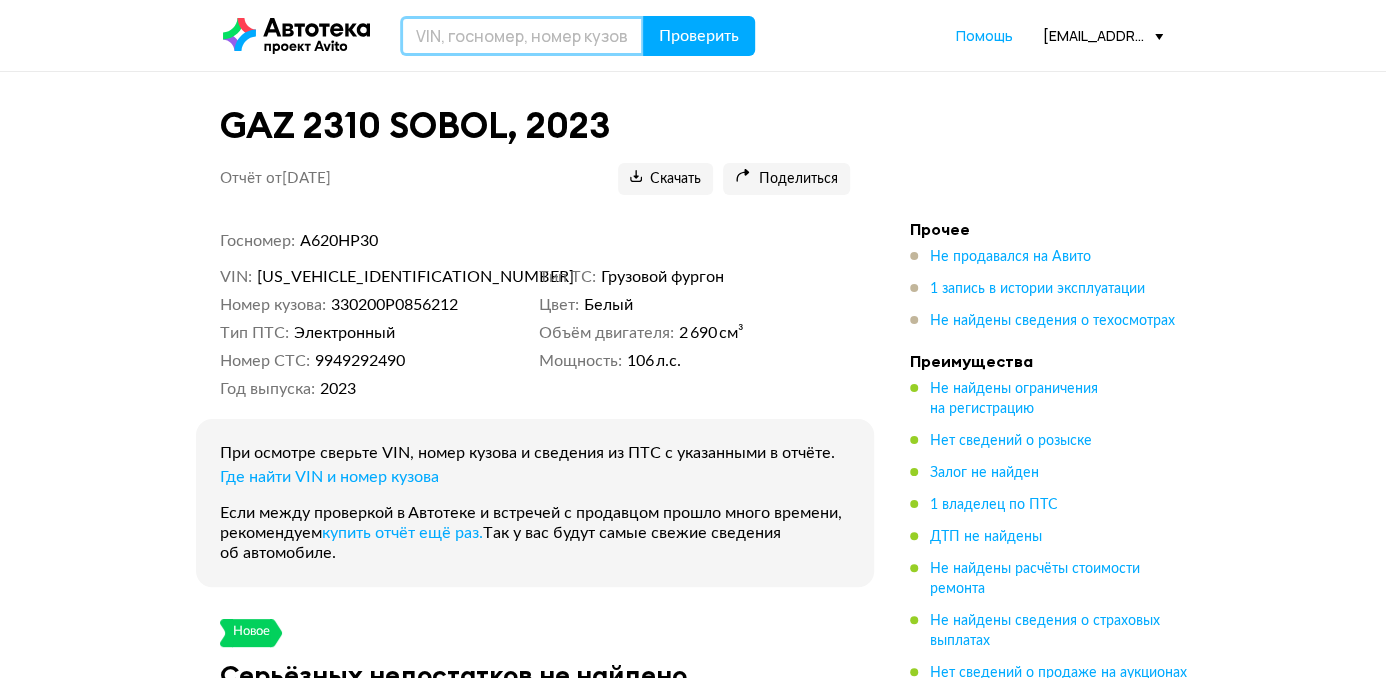 click at bounding box center [522, 36] 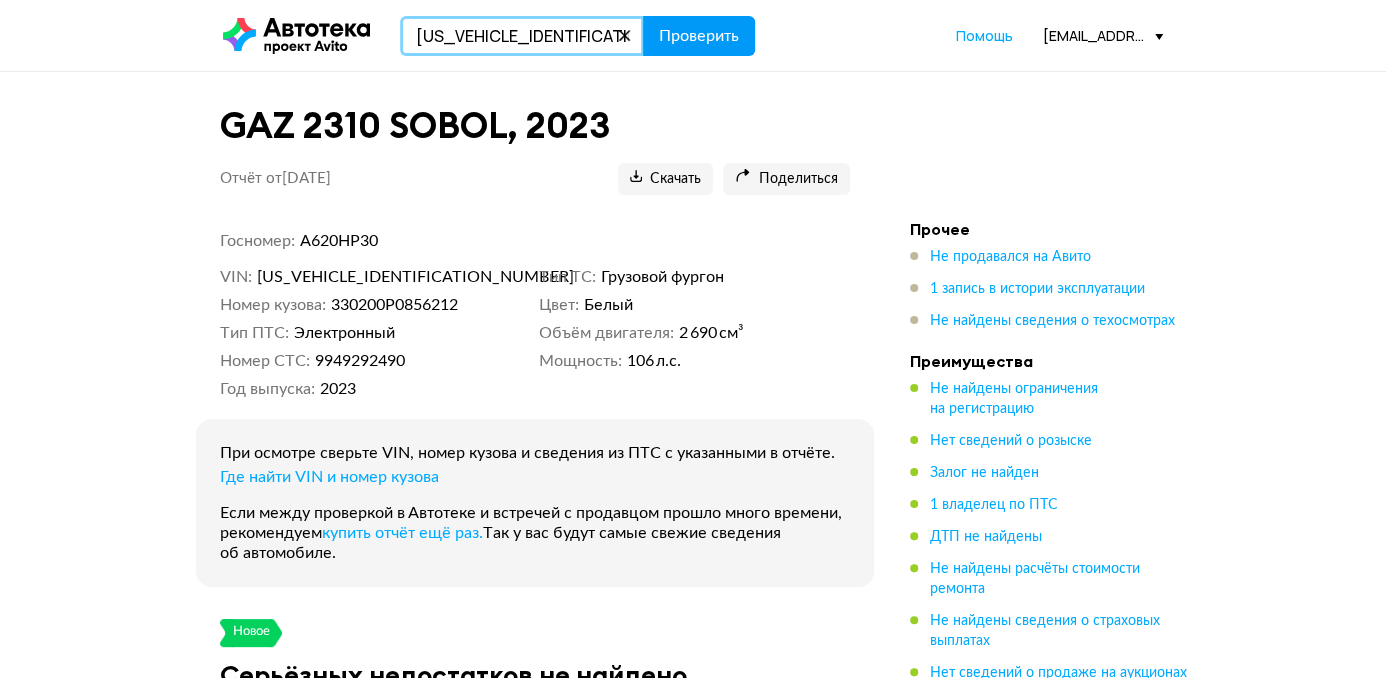type on "X96330232R2921506" 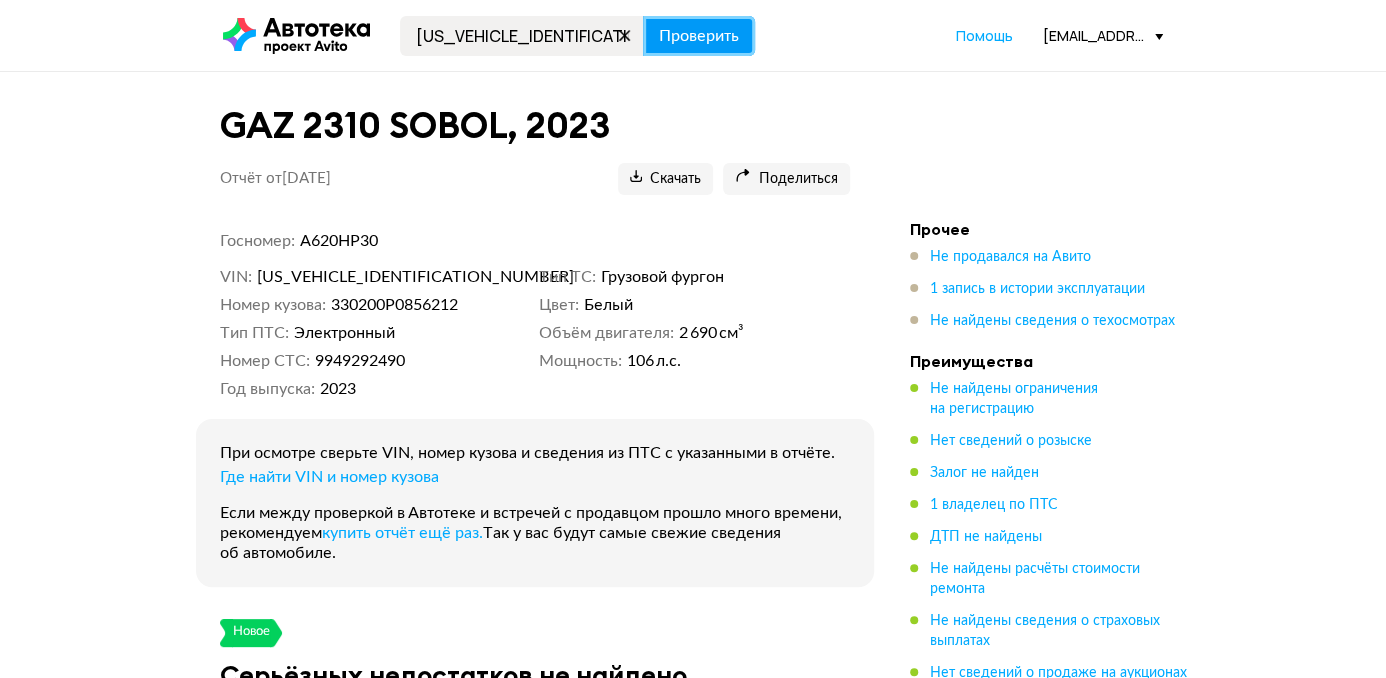 click on "Проверить" at bounding box center (699, 36) 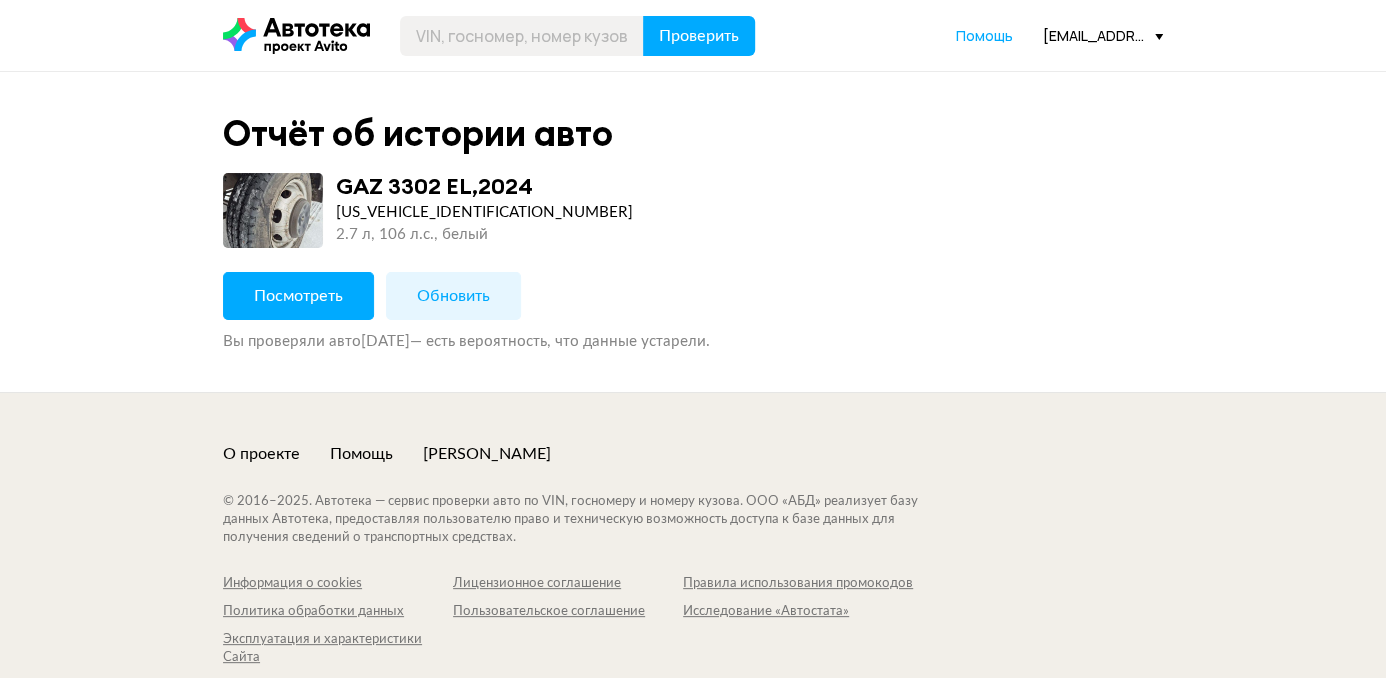 click on "Посмотреть" at bounding box center [298, 296] 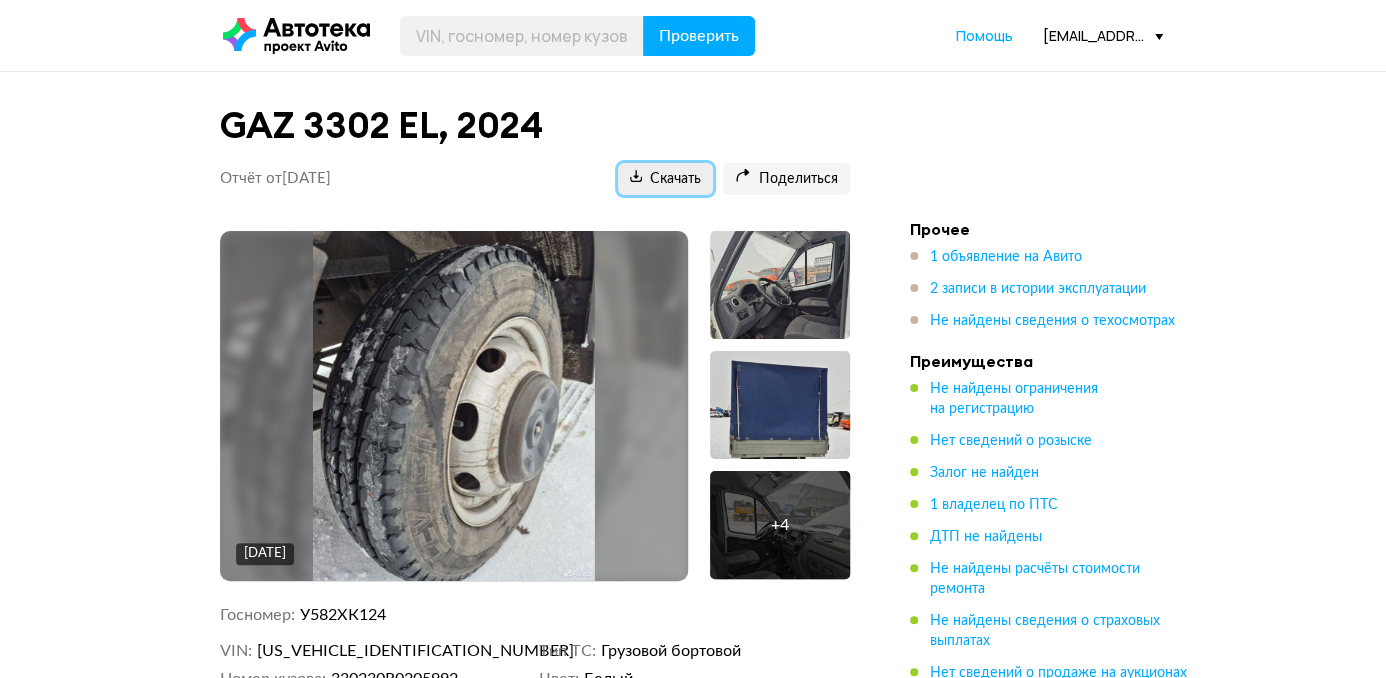 click on "Скачать" at bounding box center (665, 179) 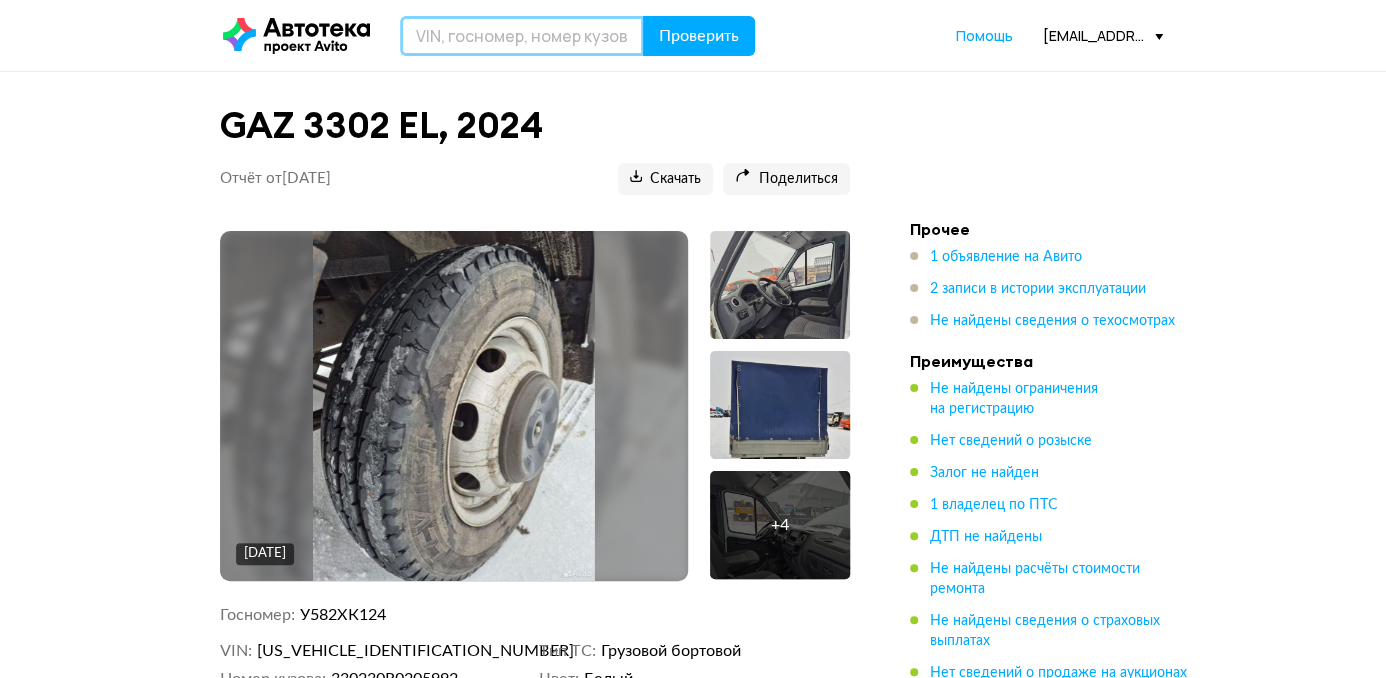 click at bounding box center (522, 36) 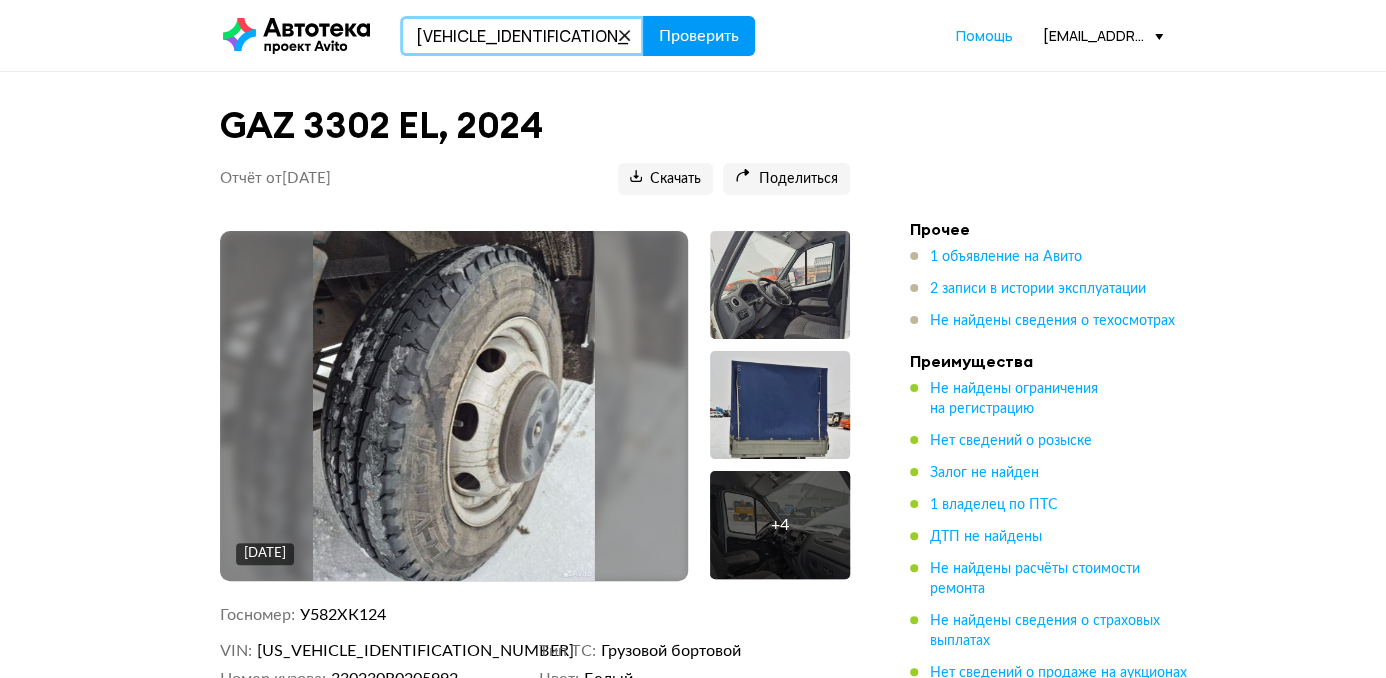 type on "X2FXXXESGXLB45004" 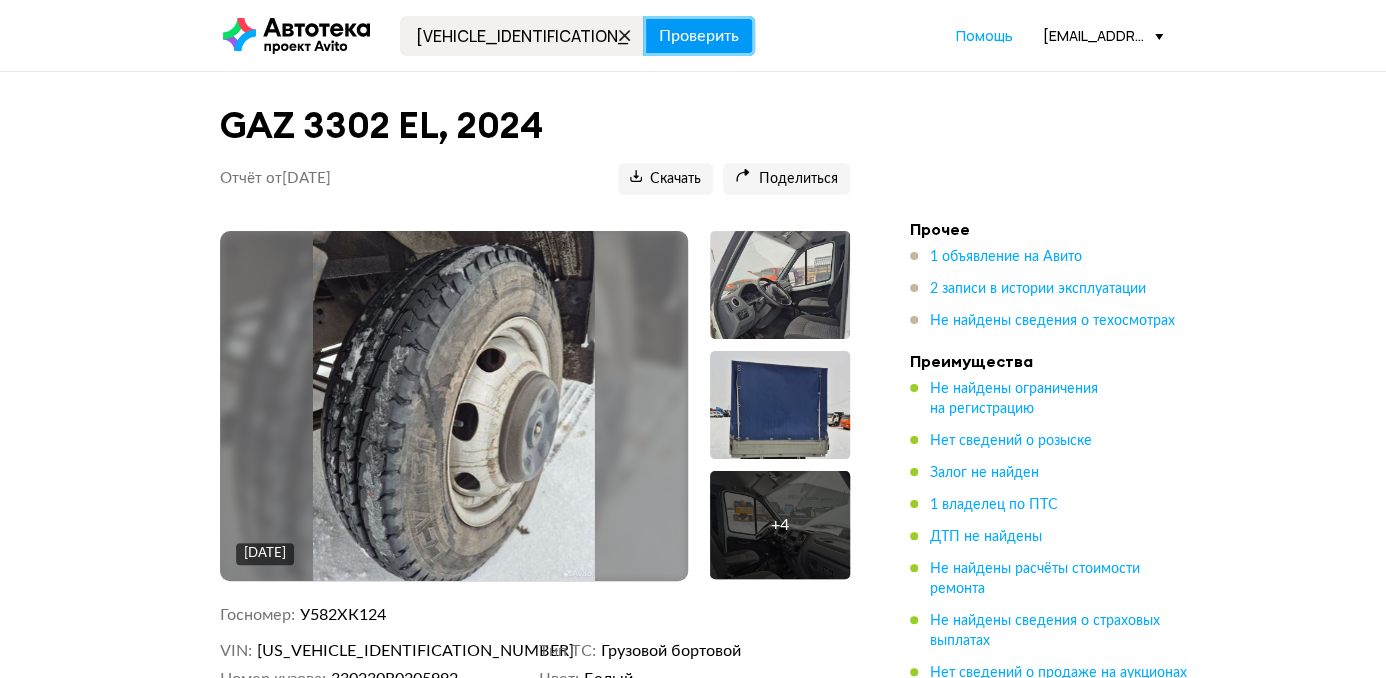 click on "Проверить" at bounding box center (699, 36) 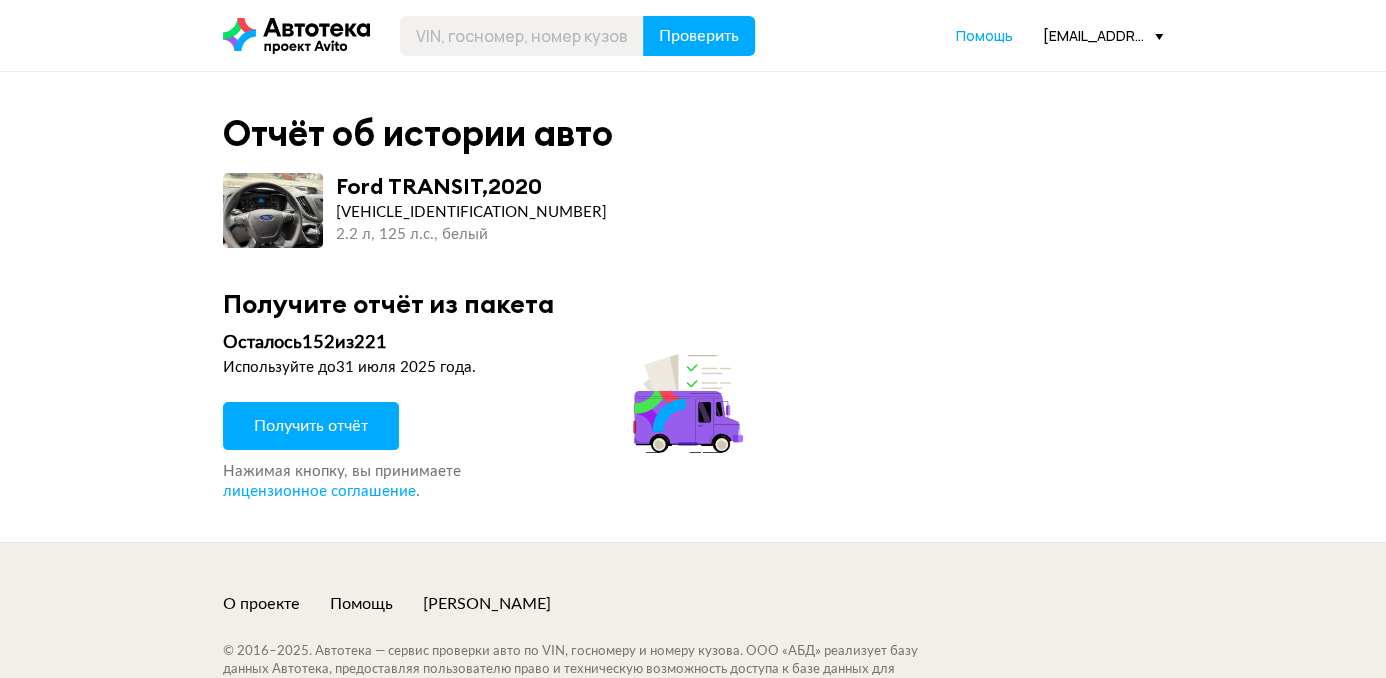 click on "Получить отчёт" at bounding box center [311, 426] 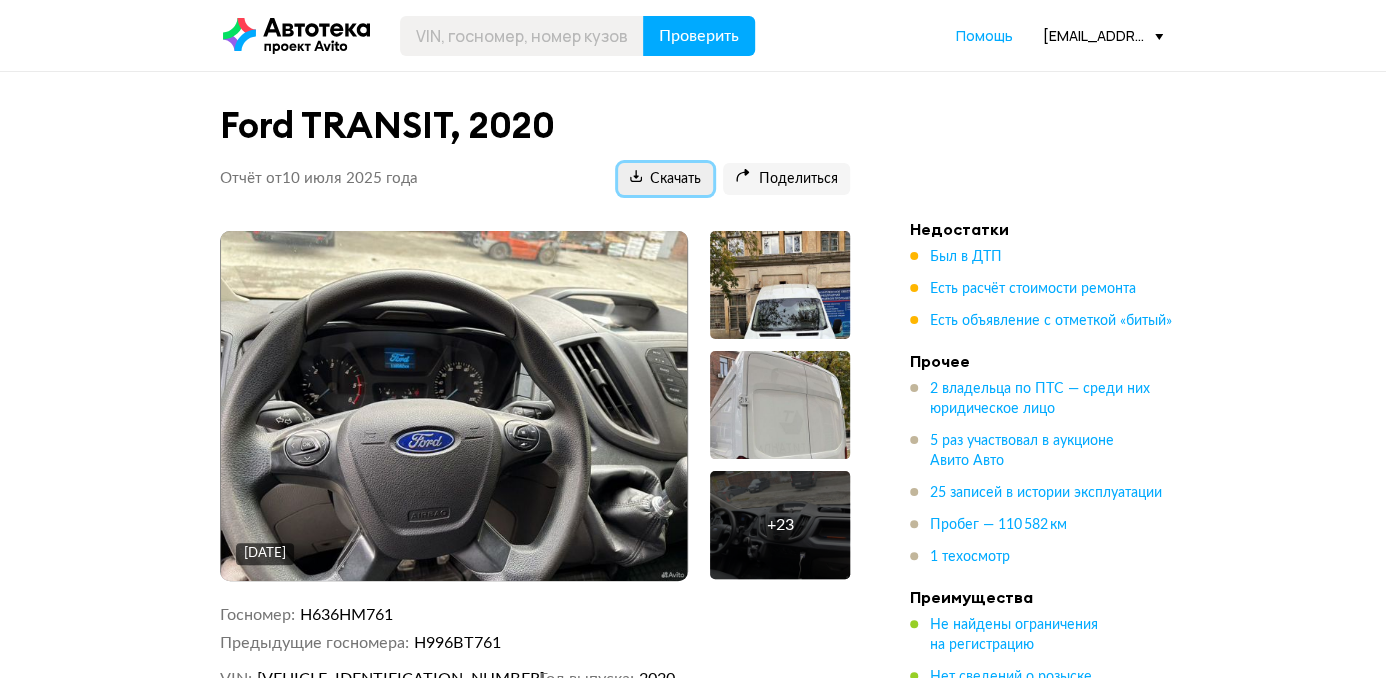 click on "Скачать" at bounding box center (665, 179) 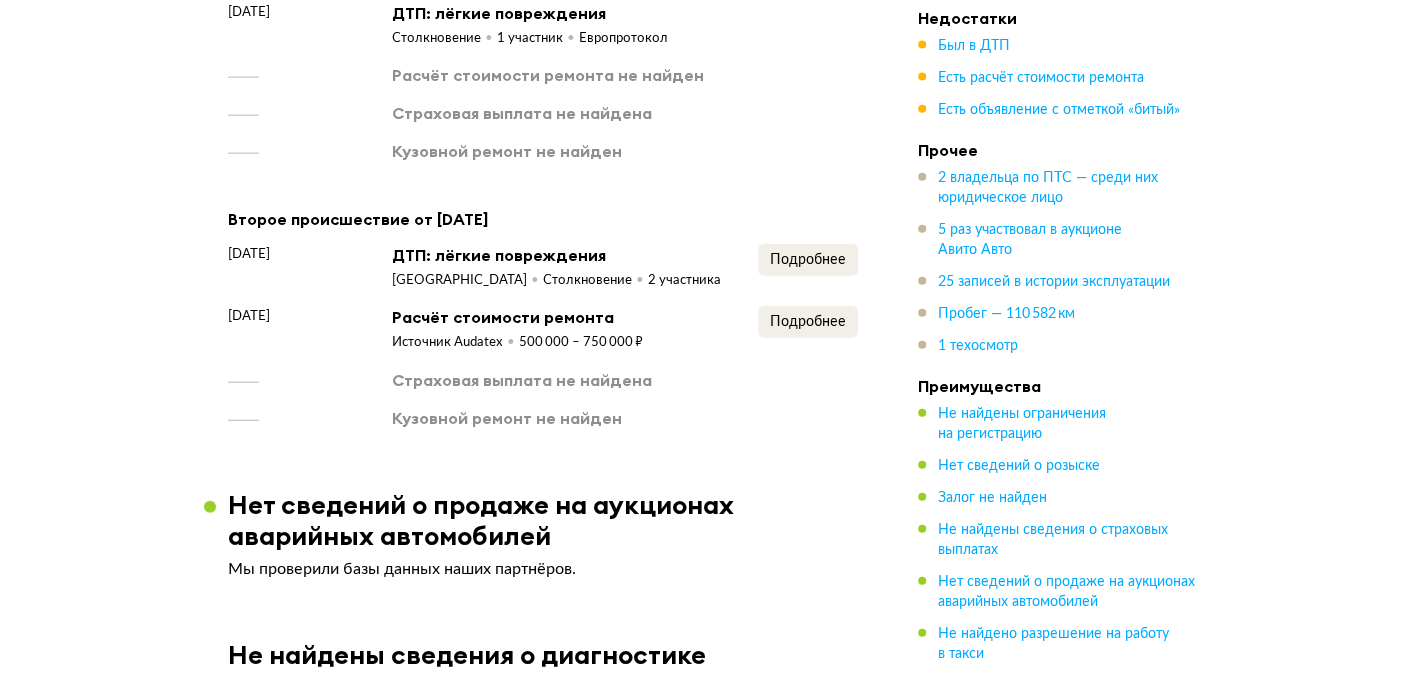 scroll, scrollTop: 2500, scrollLeft: 0, axis: vertical 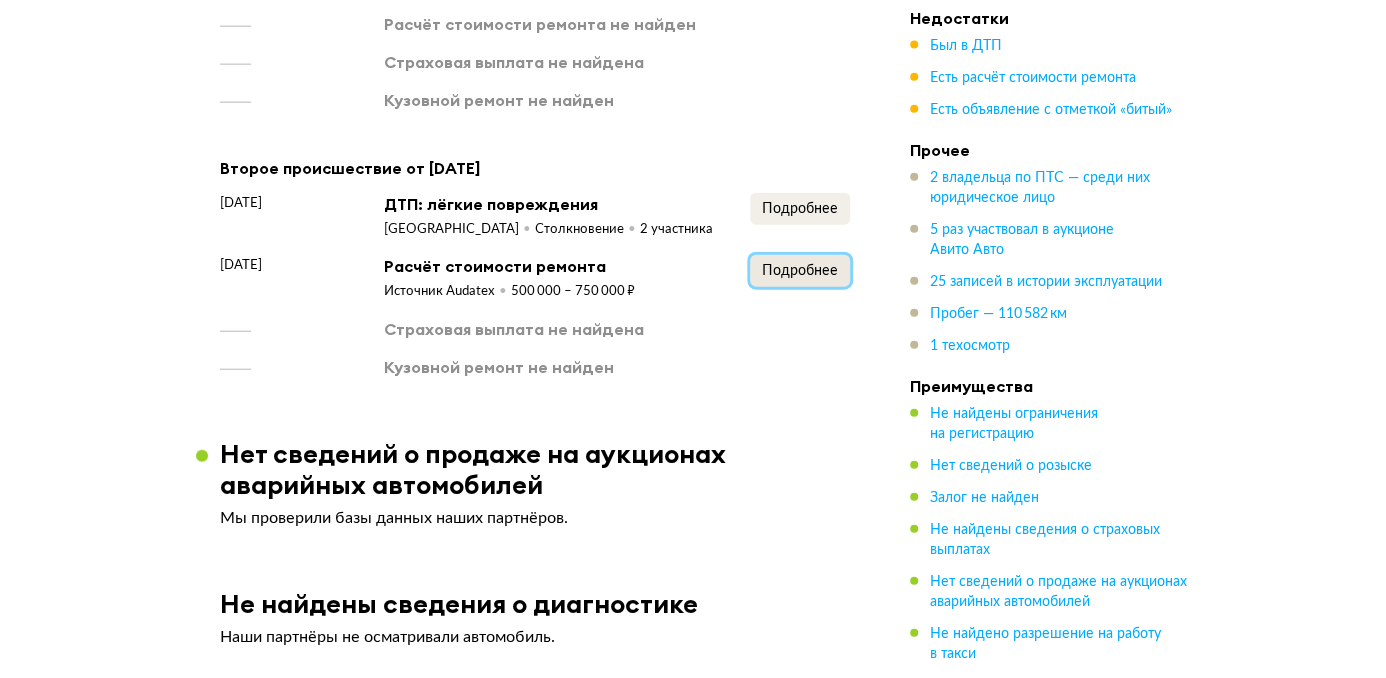 click on "Подробнее" at bounding box center (800, 271) 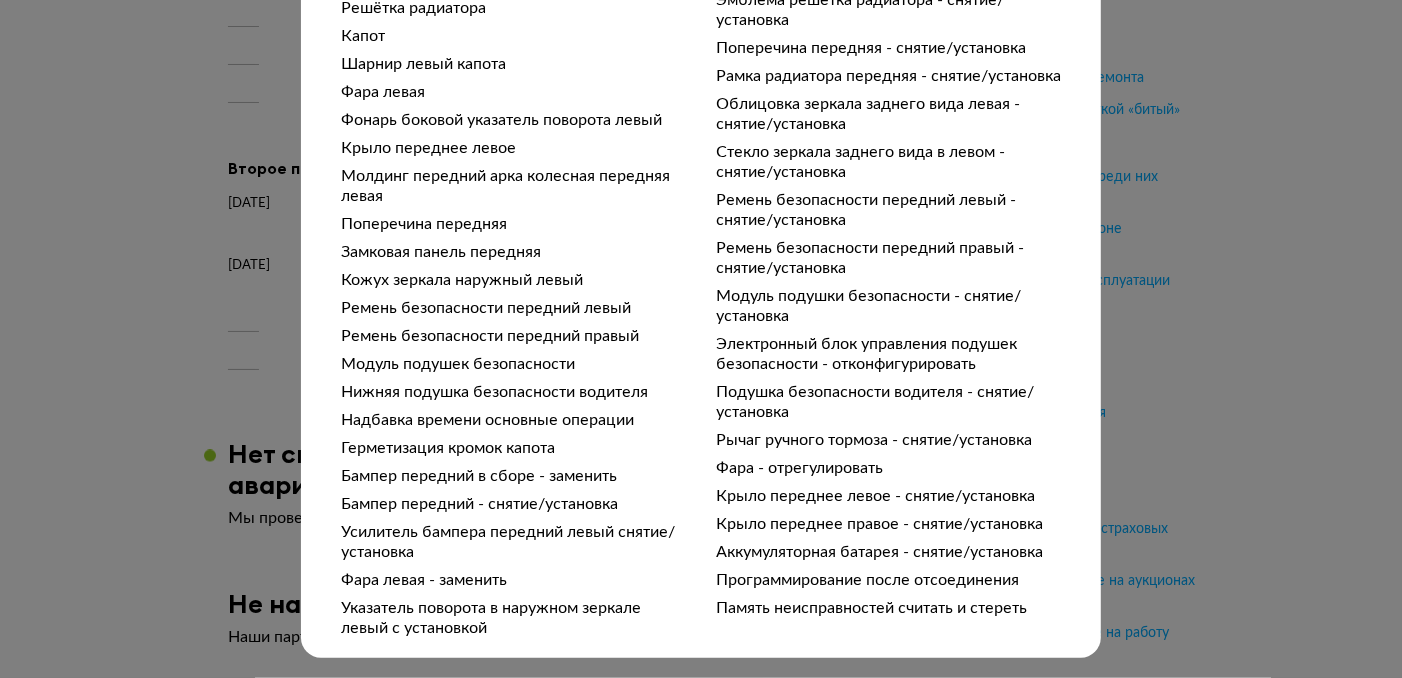scroll, scrollTop: 1016, scrollLeft: 0, axis: vertical 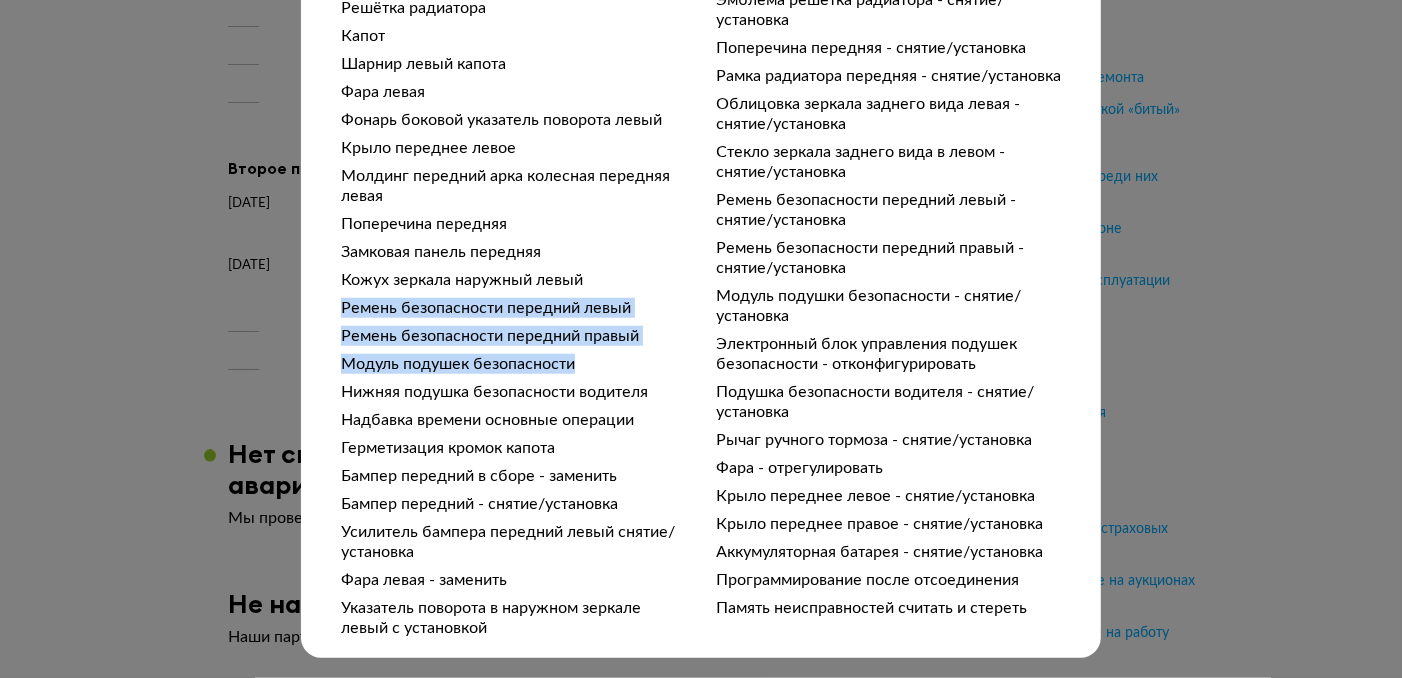 drag, startPoint x: 570, startPoint y: 356, endPoint x: 319, endPoint y: 301, distance: 256.95526 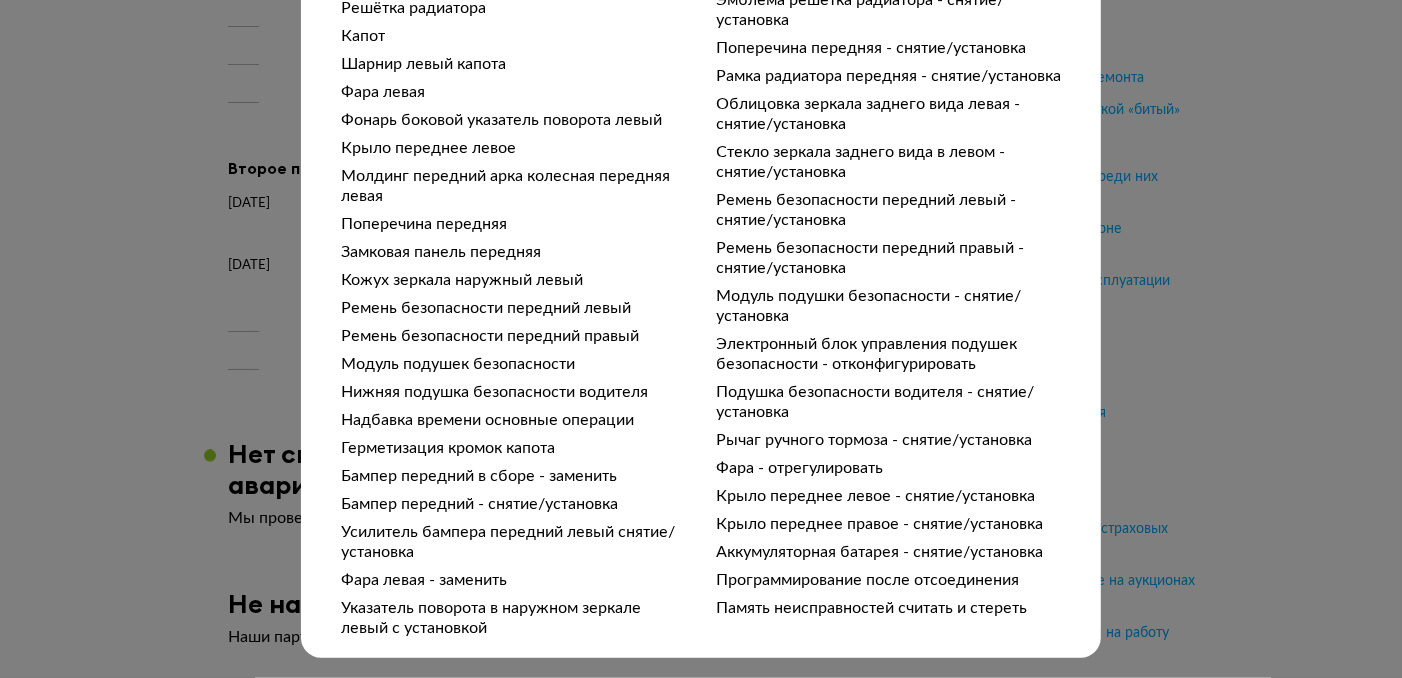click on "Надбавка времени основные операции" at bounding box center [513, 420] 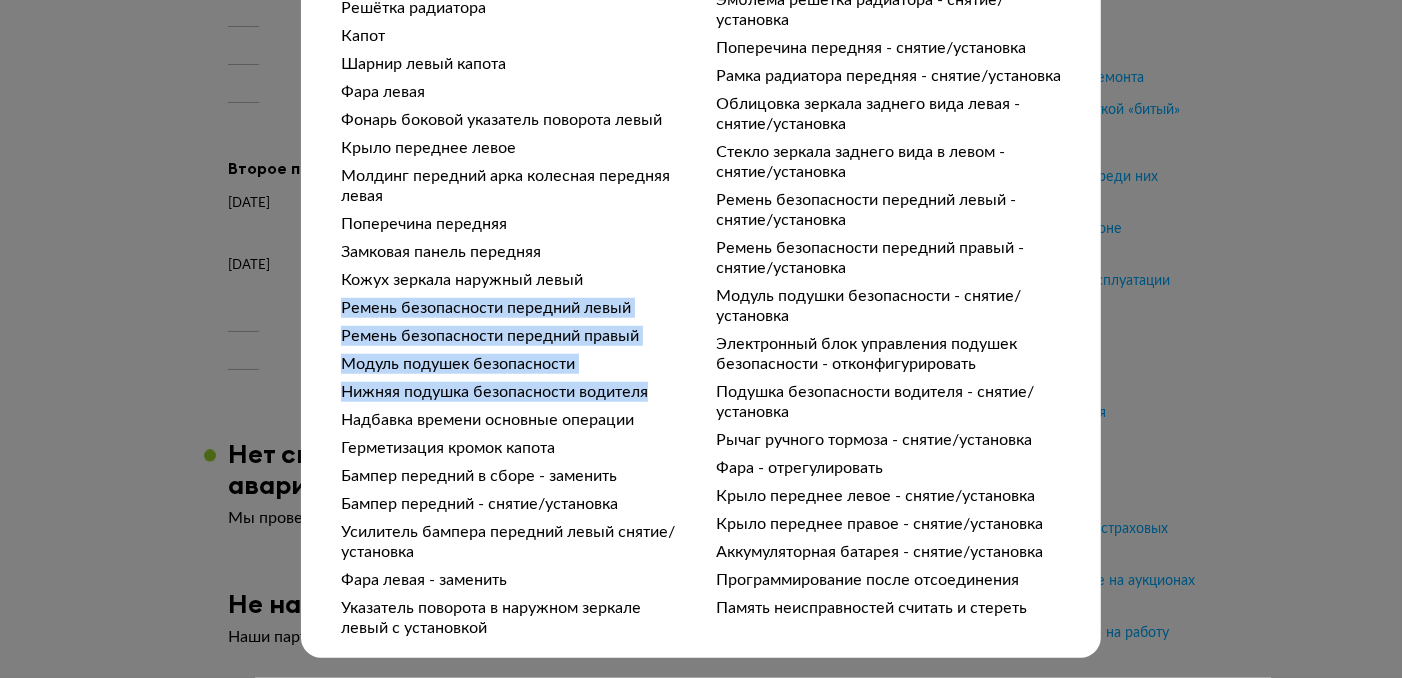 drag, startPoint x: 647, startPoint y: 379, endPoint x: 324, endPoint y: 311, distance: 330.0803 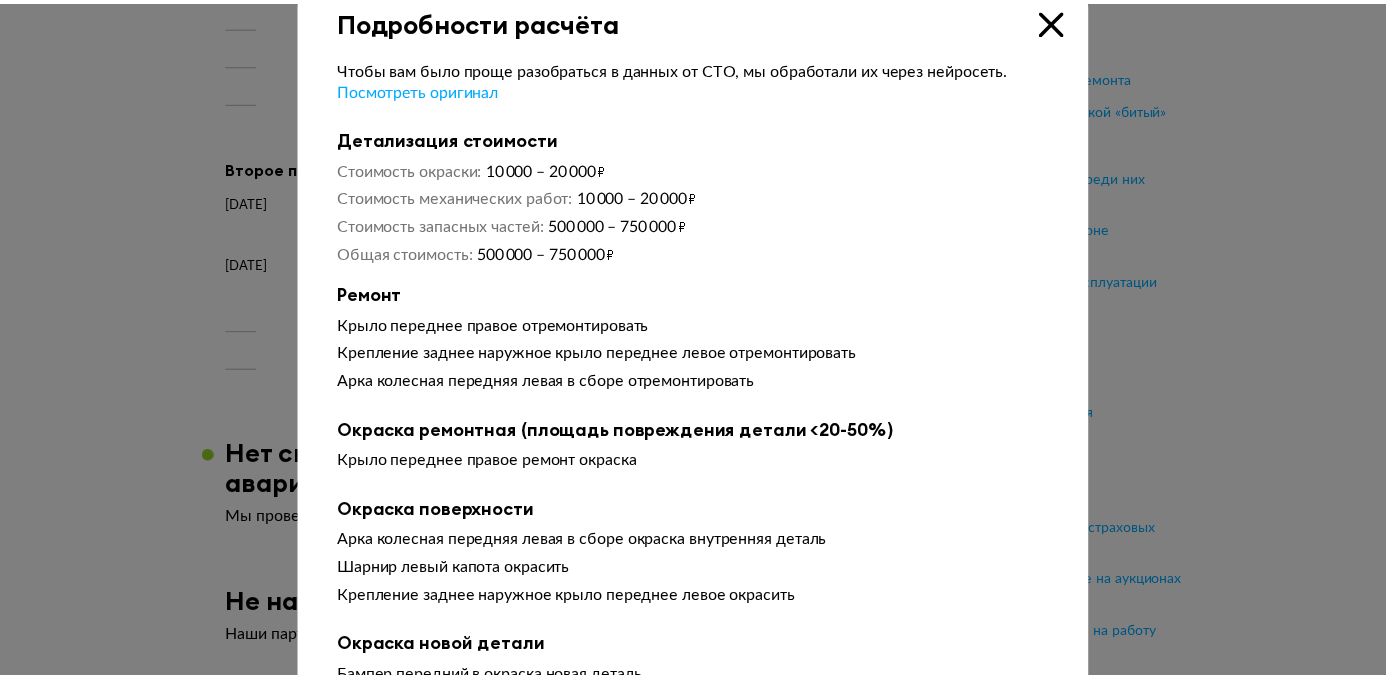 scroll, scrollTop: 0, scrollLeft: 0, axis: both 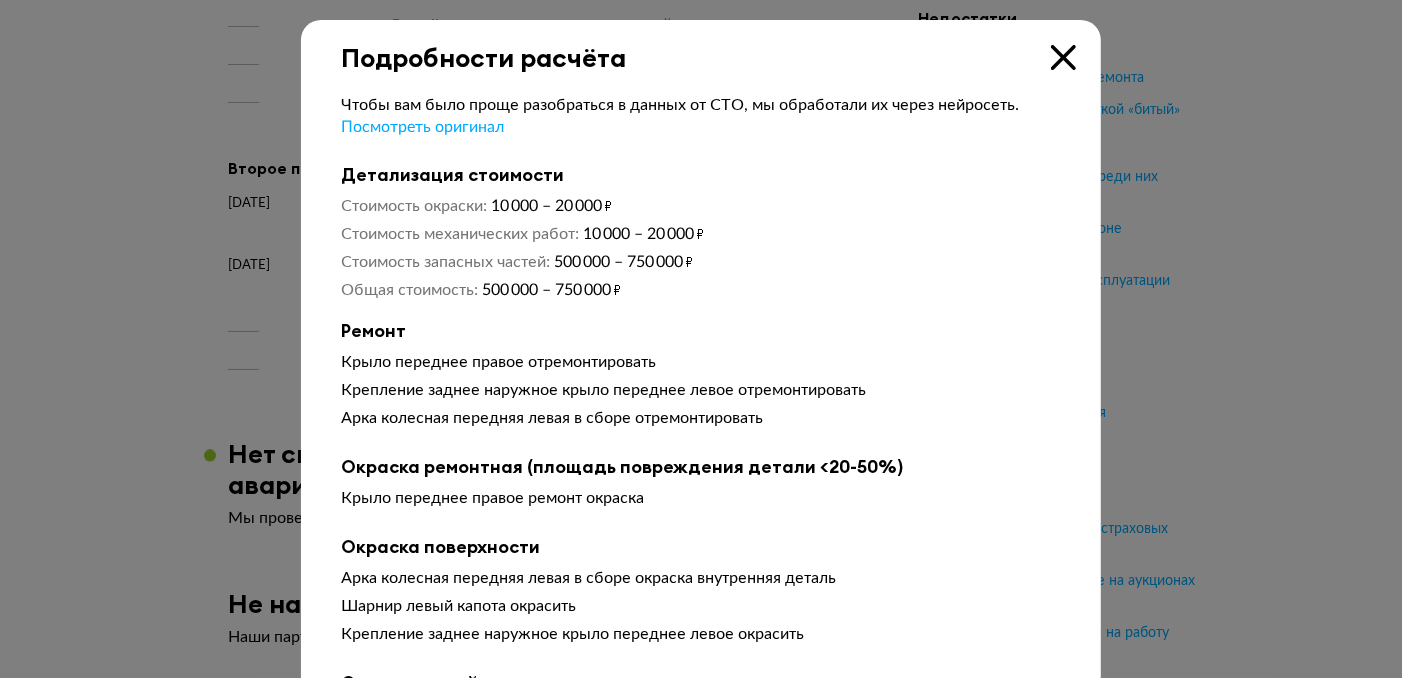click at bounding box center [1063, 57] 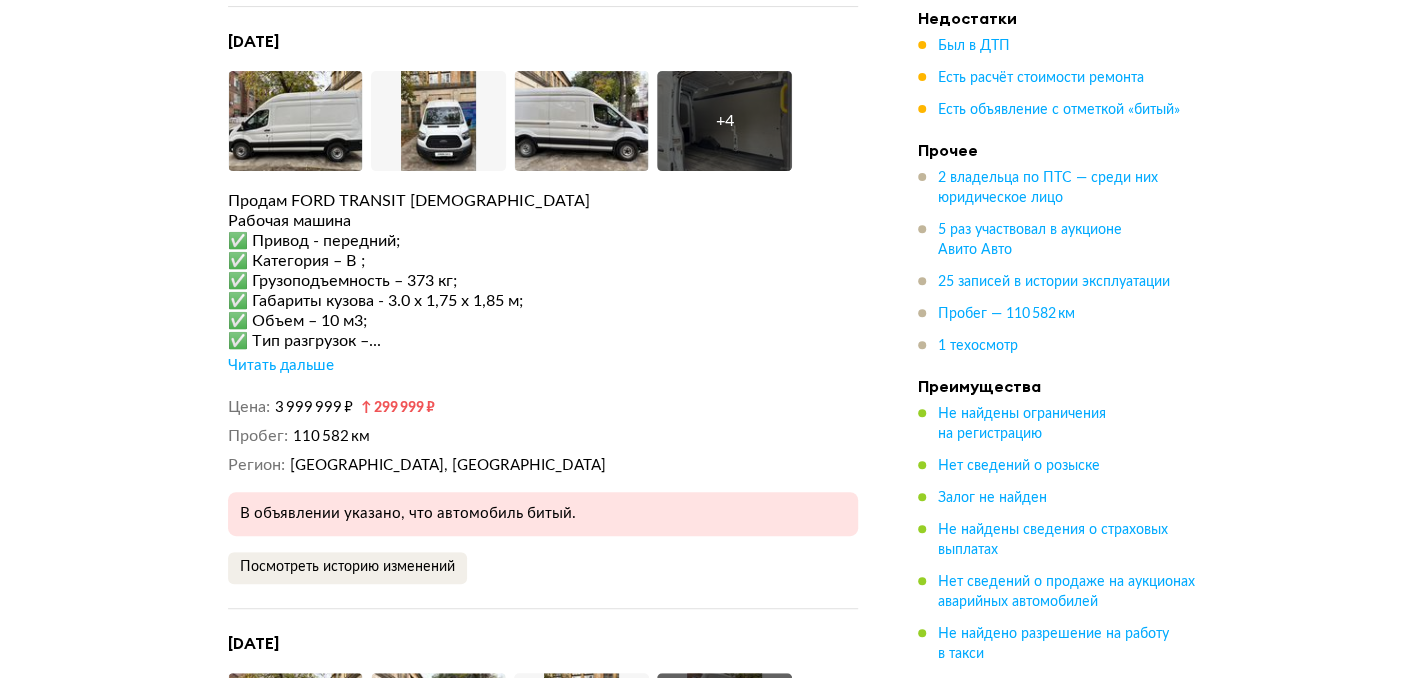 scroll, scrollTop: 4400, scrollLeft: 0, axis: vertical 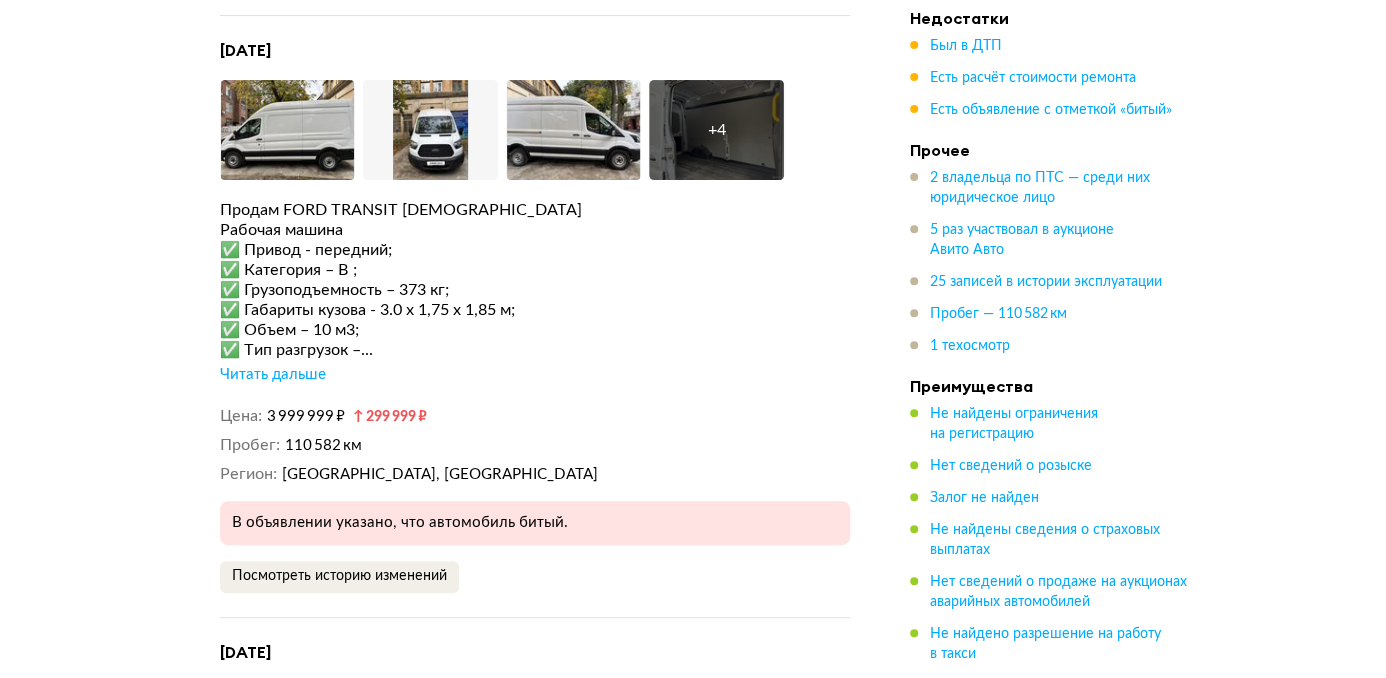click on "16 октября 2024 года Увеличить фото Увеличить фото Увеличить фото + 4 Увеличить фото Продам FORD TRANSIT 2020 года Рабочая машина ✅️ Привод - передний;  ✅️ Категория – В ;  ✅️ Грузоподъемность – 373 кг;  ✅️ Габариты кузова - 3.0 х 1,75 х 1,85 м;  ✅️ Объем – 10 м3;  ✅️ Тип разгрузок –... Читать дальше Цена 3 999 999 ₽ 299 999 ₽ Пробег 110 582 км Регион Ростовская область, Ростов-на-Дону В объявлении указано, что автомобиль битый. Посмотреть историю изменений" at bounding box center [535, 329] 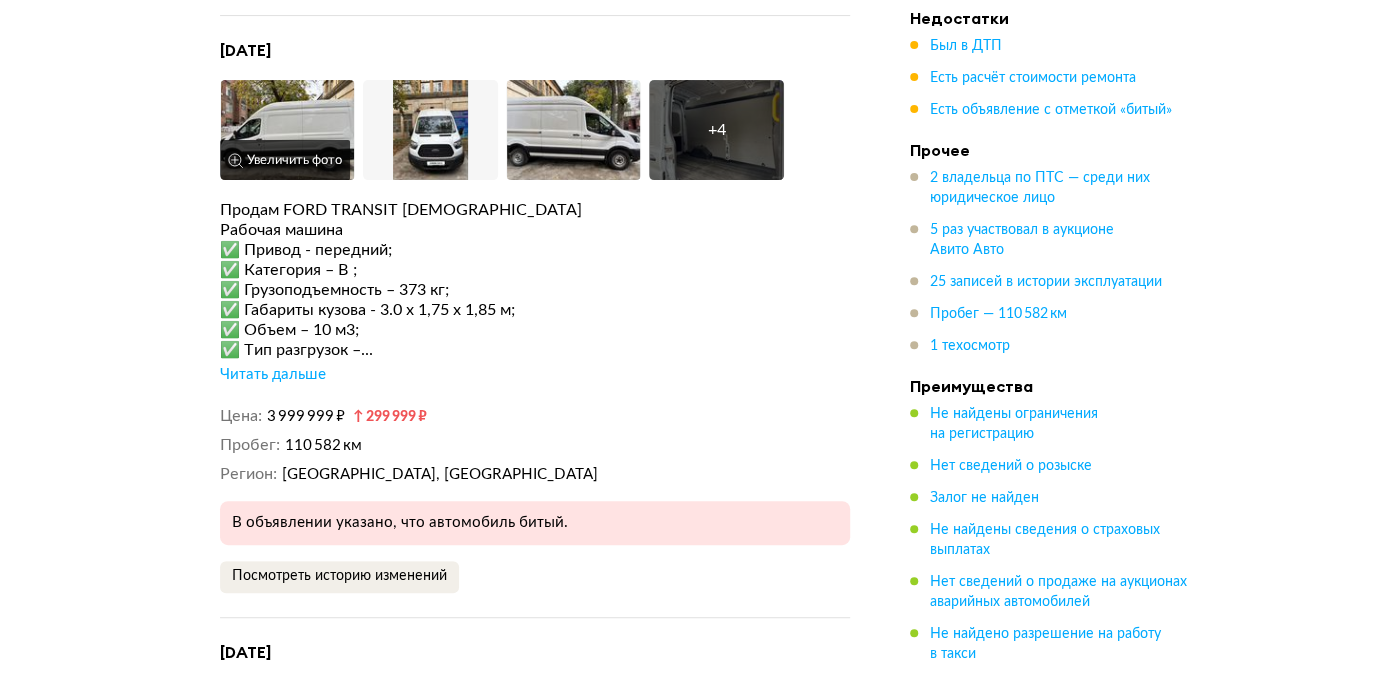 click at bounding box center [287, 130] 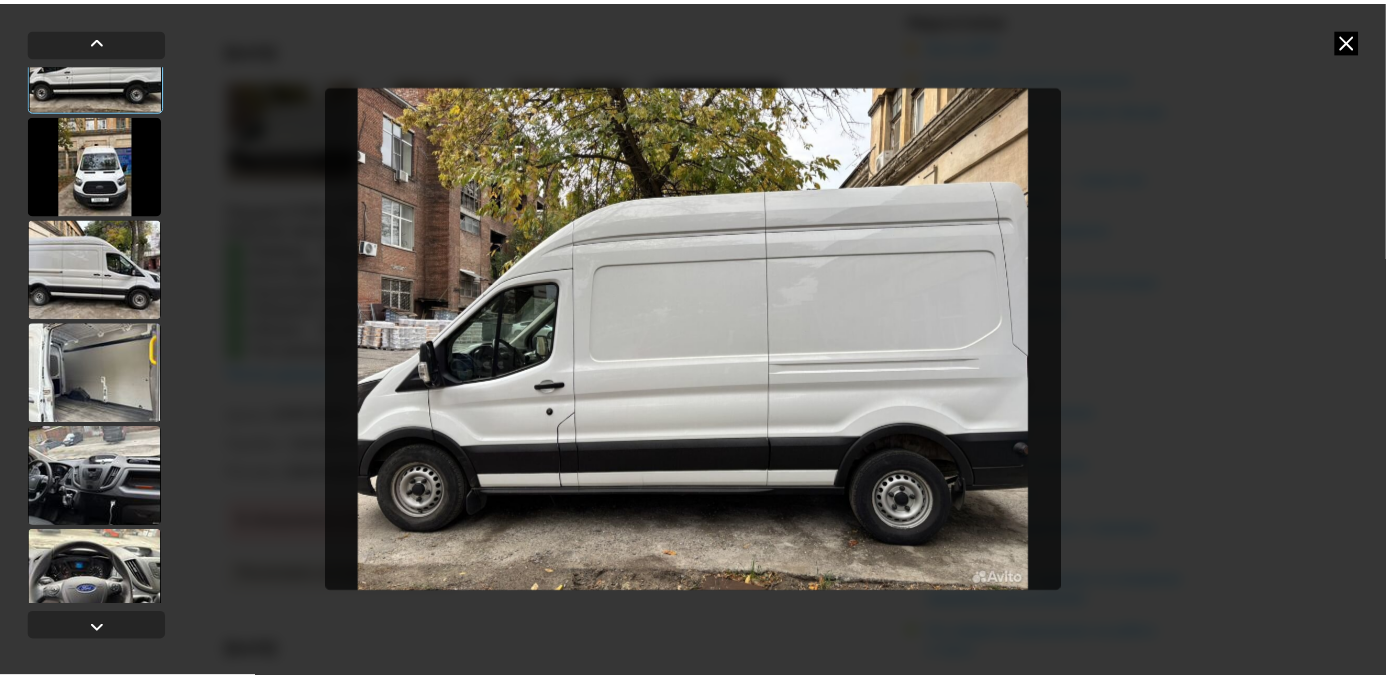 scroll, scrollTop: 187, scrollLeft: 0, axis: vertical 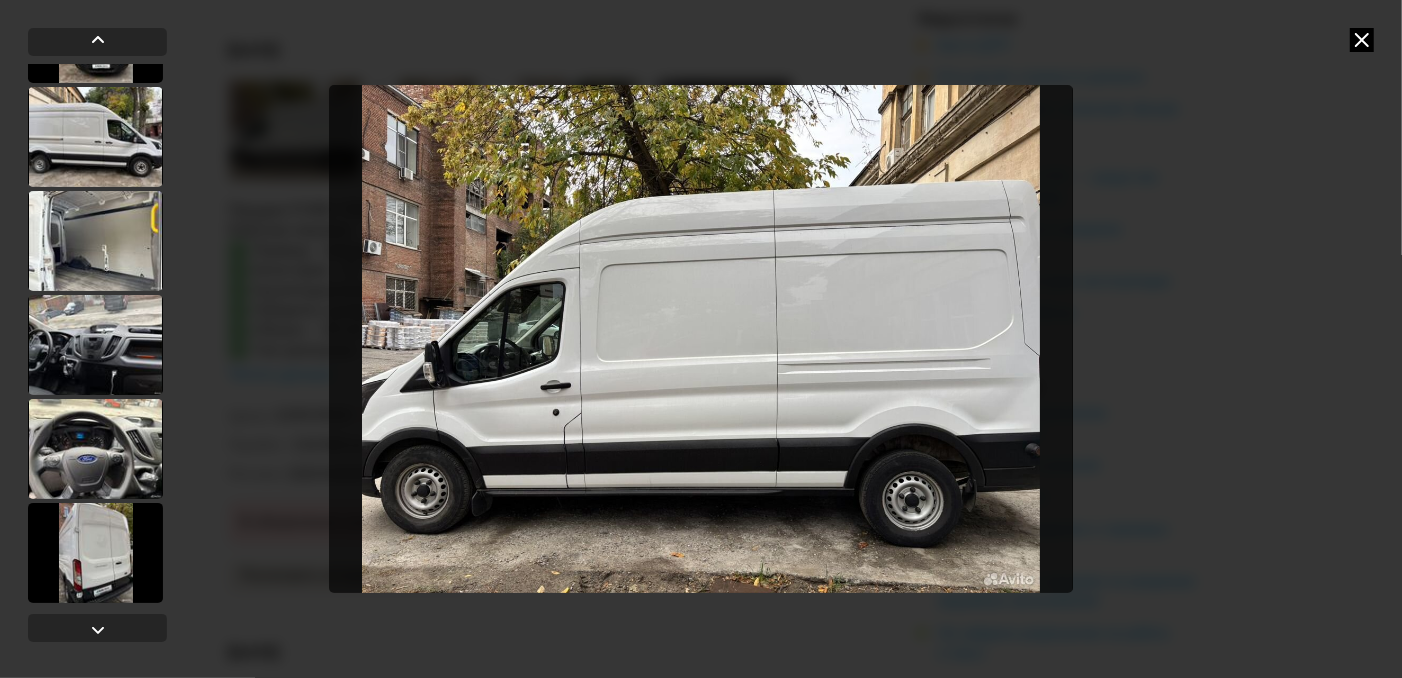 click at bounding box center [1362, 40] 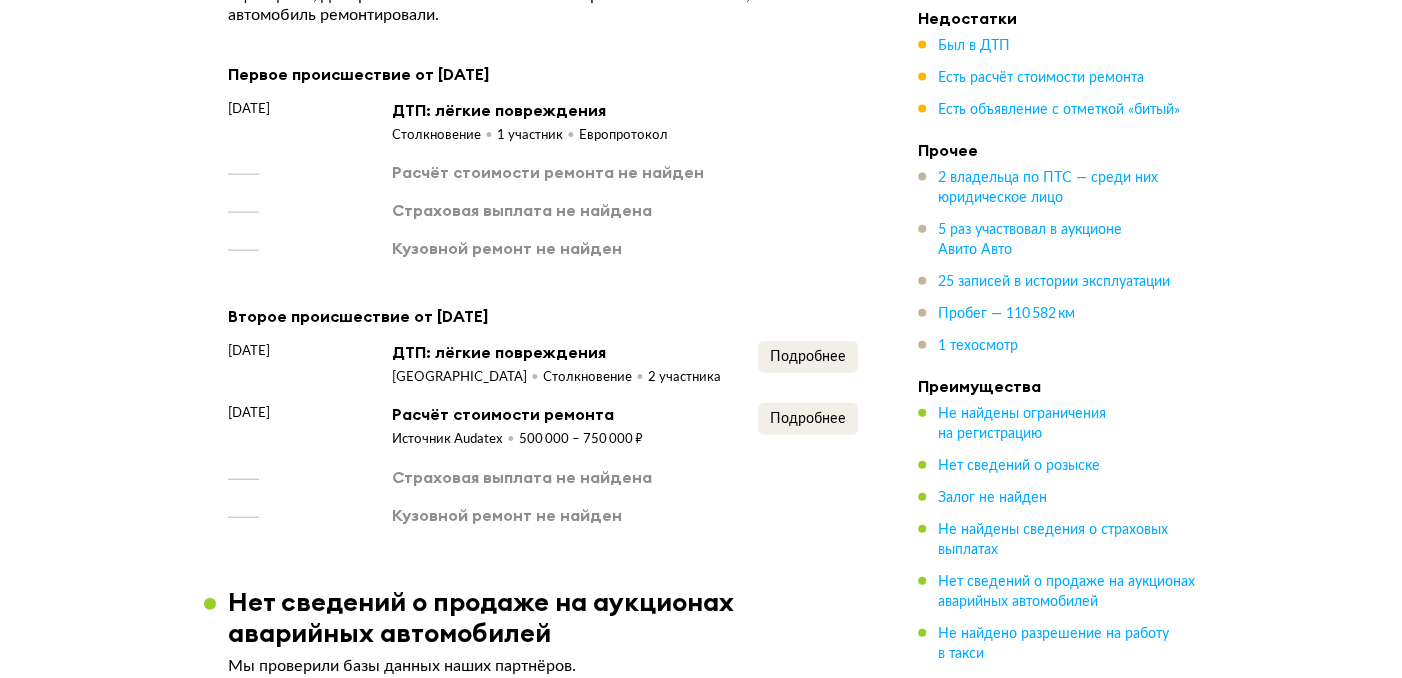 scroll, scrollTop: 2500, scrollLeft: 0, axis: vertical 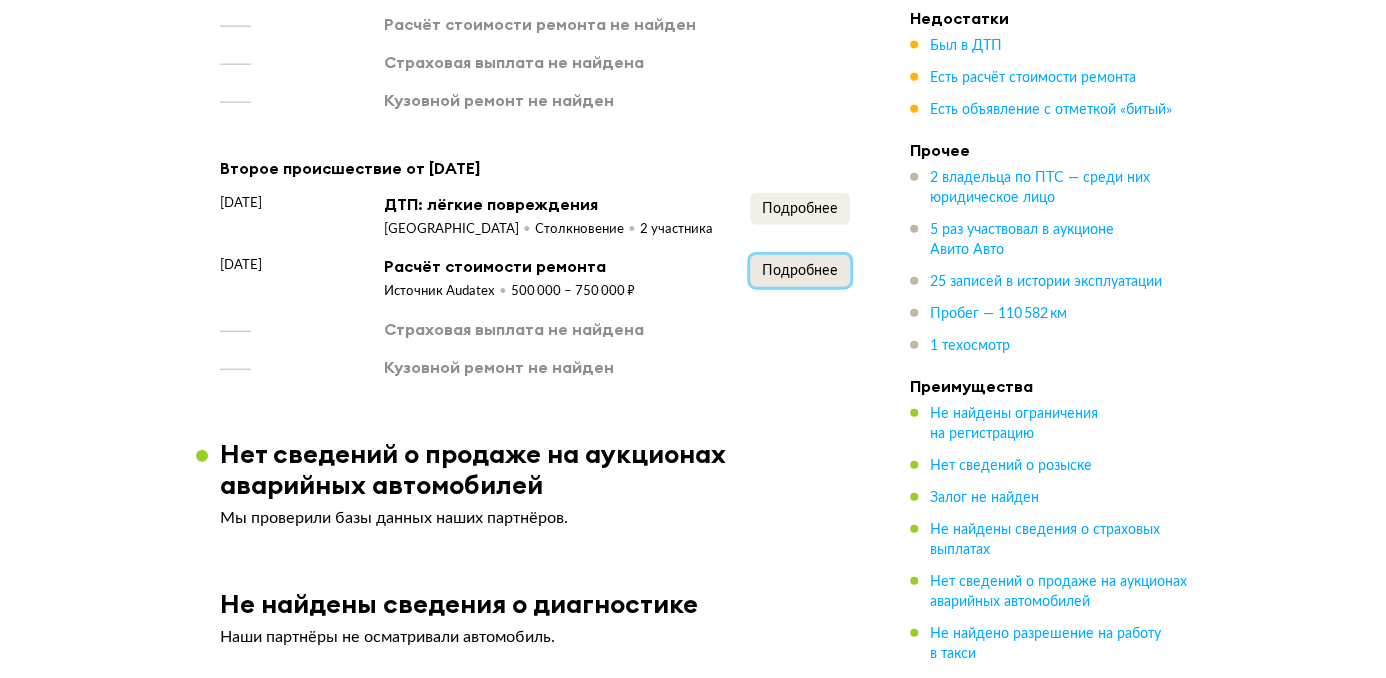 click on "Подробнее" at bounding box center (800, 271) 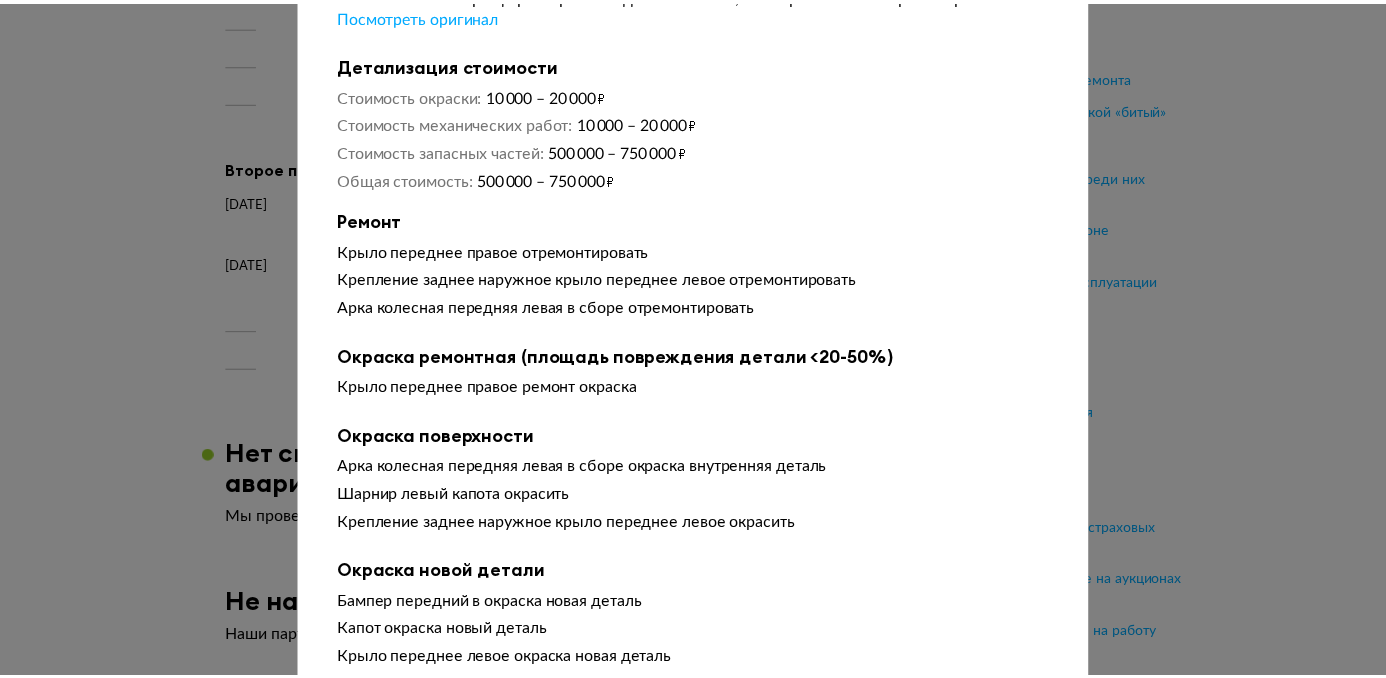 scroll, scrollTop: 0, scrollLeft: 0, axis: both 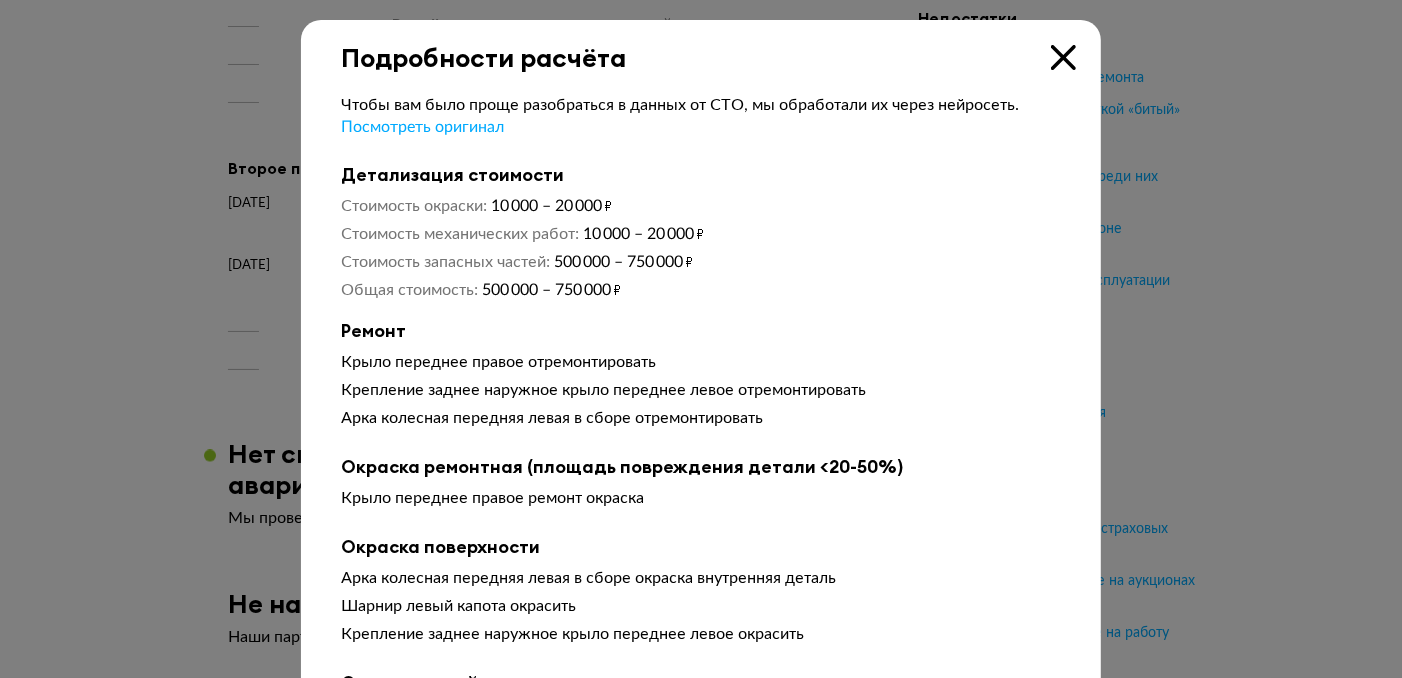 click at bounding box center (1063, 57) 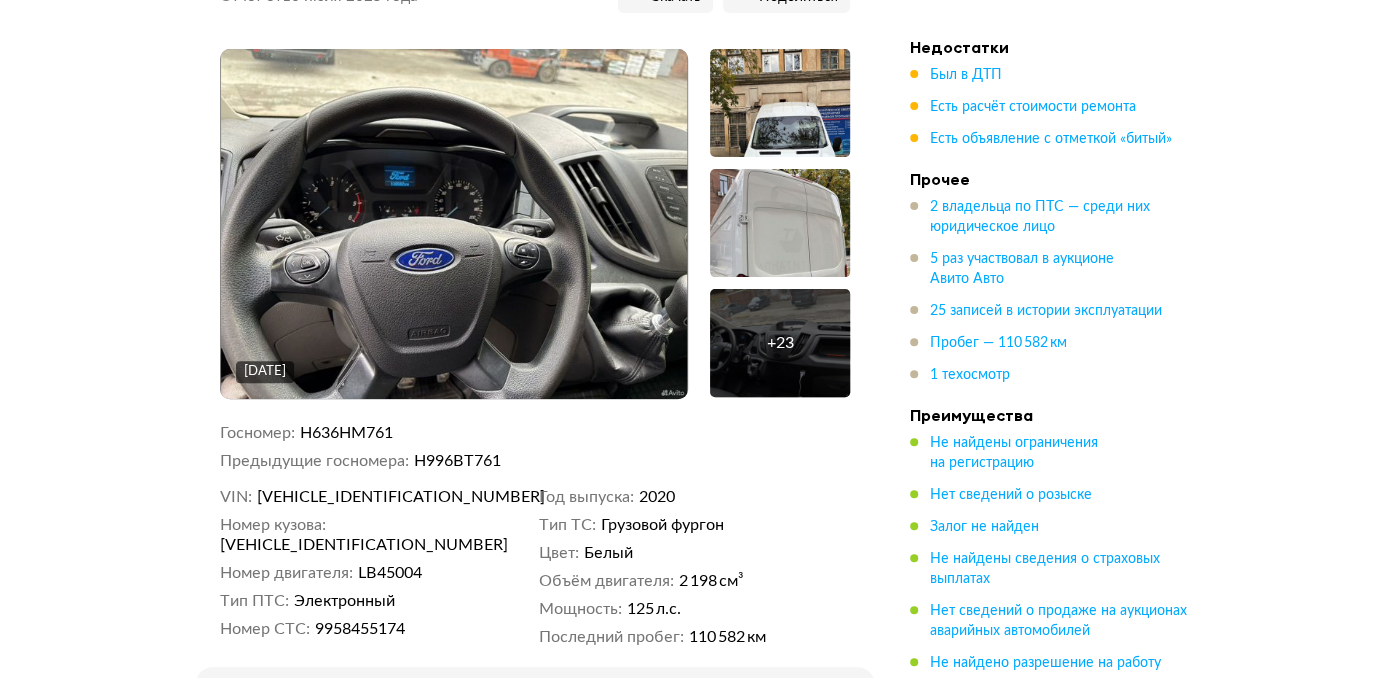 scroll, scrollTop: 0, scrollLeft: 0, axis: both 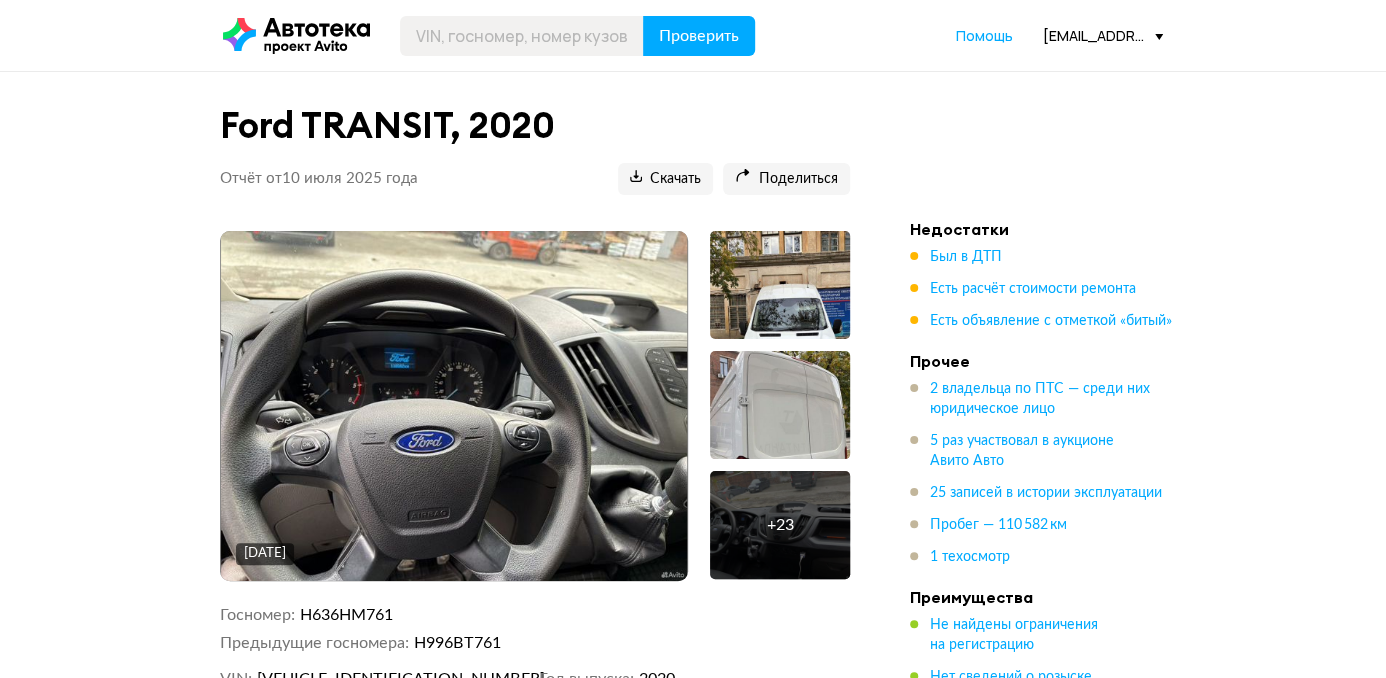 click on "ddavydov@evoleasing.ru" at bounding box center [1103, 35] 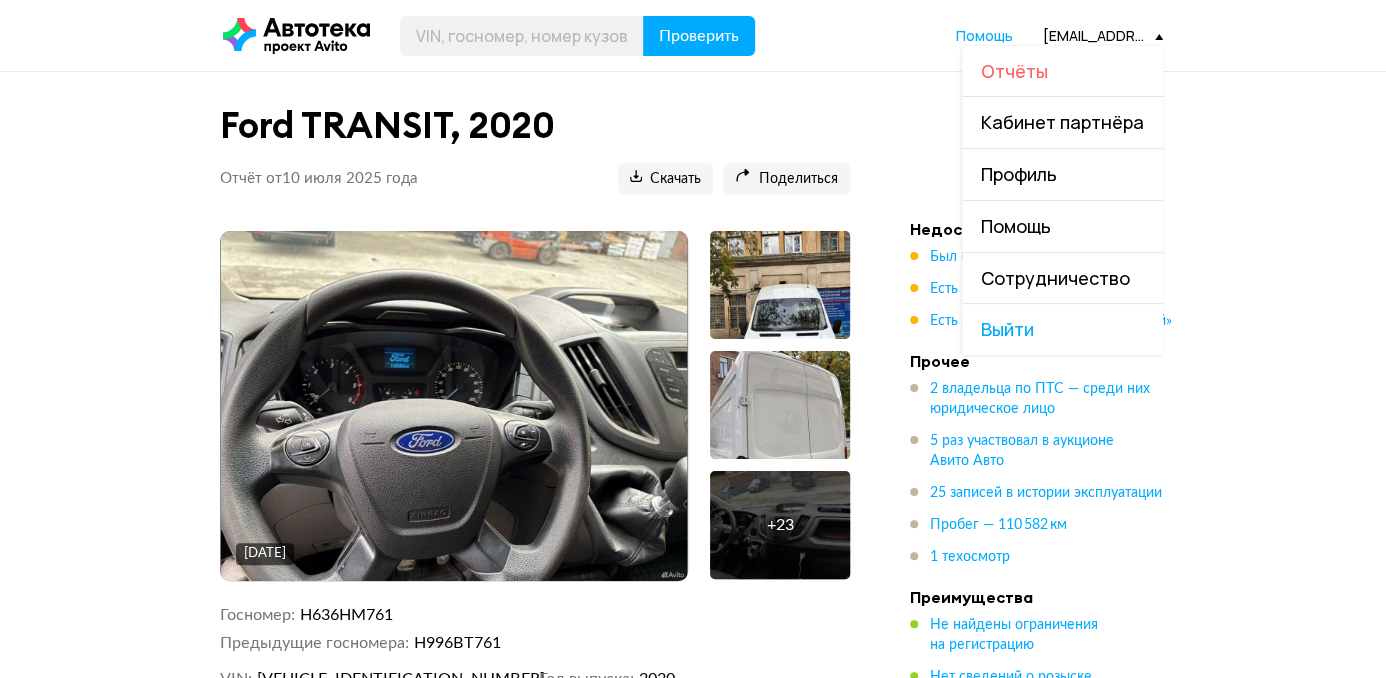 click on "Отчёты" at bounding box center (1014, 71) 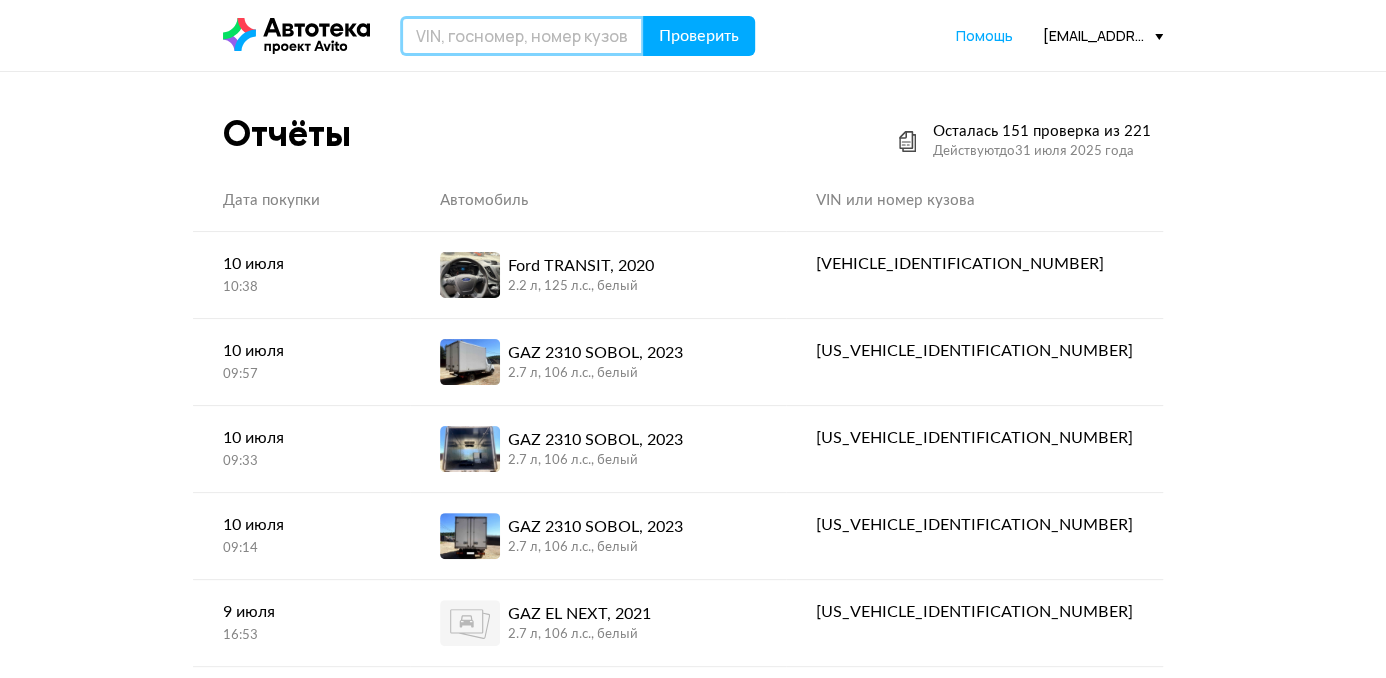 click at bounding box center [522, 36] 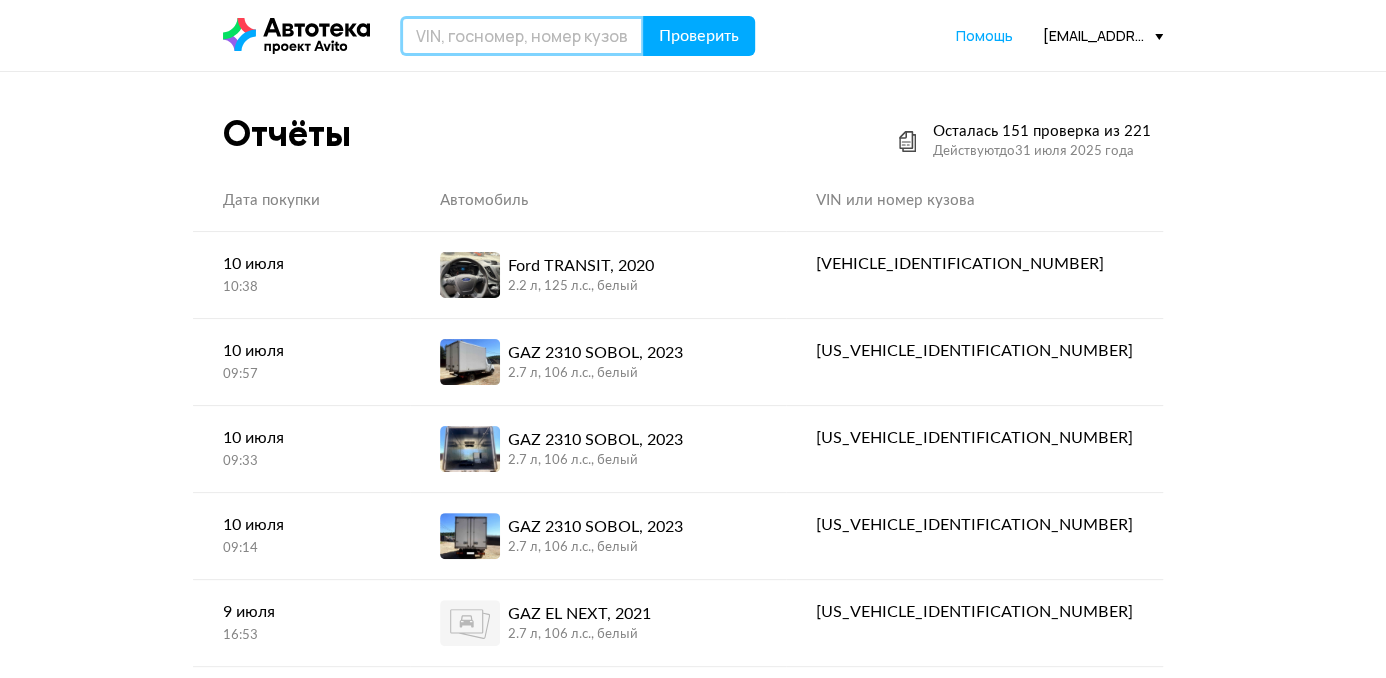 paste on "X96322173P0961685" 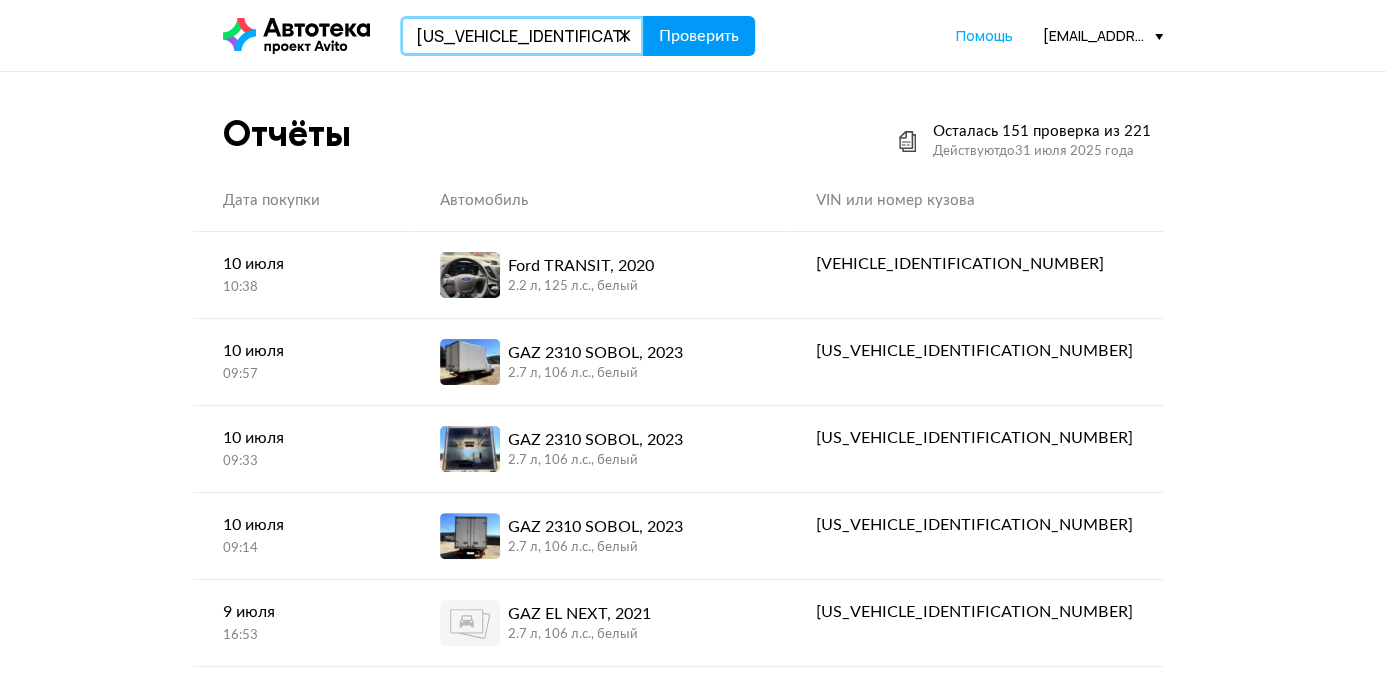 type on "X96322173P0961685" 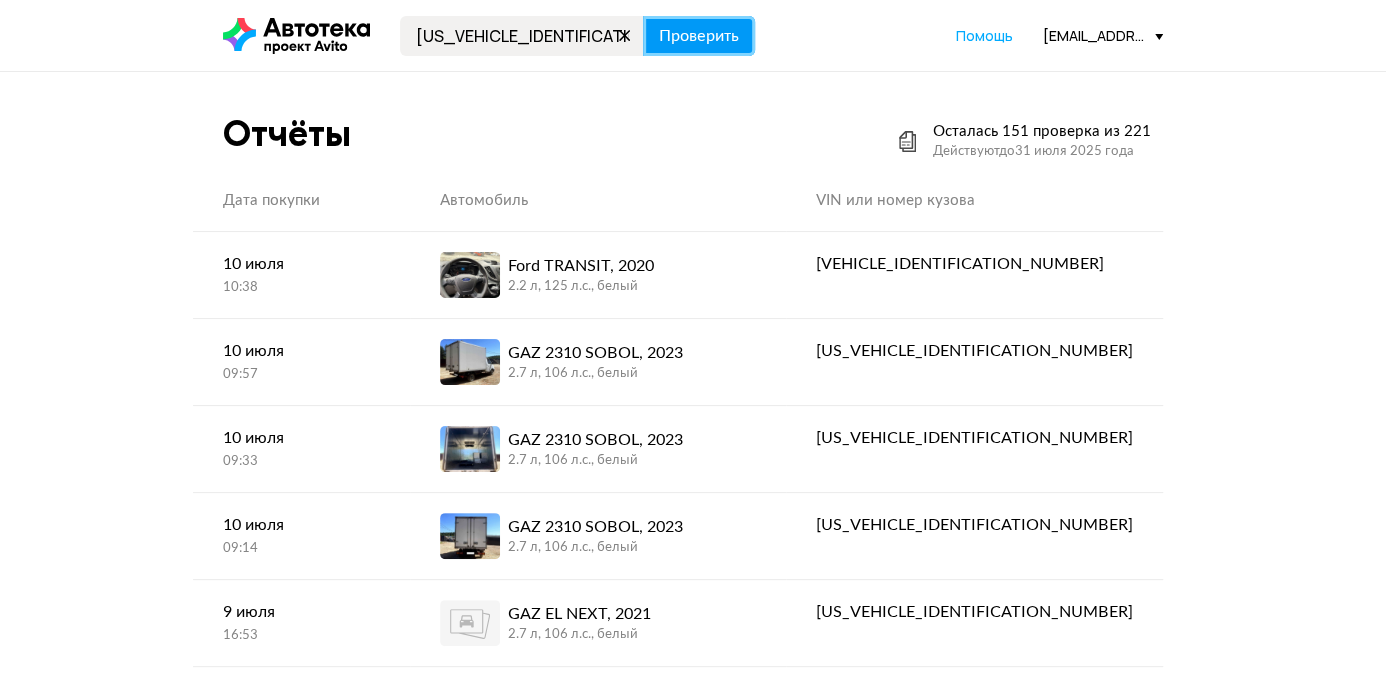 click on "Проверить" at bounding box center [699, 36] 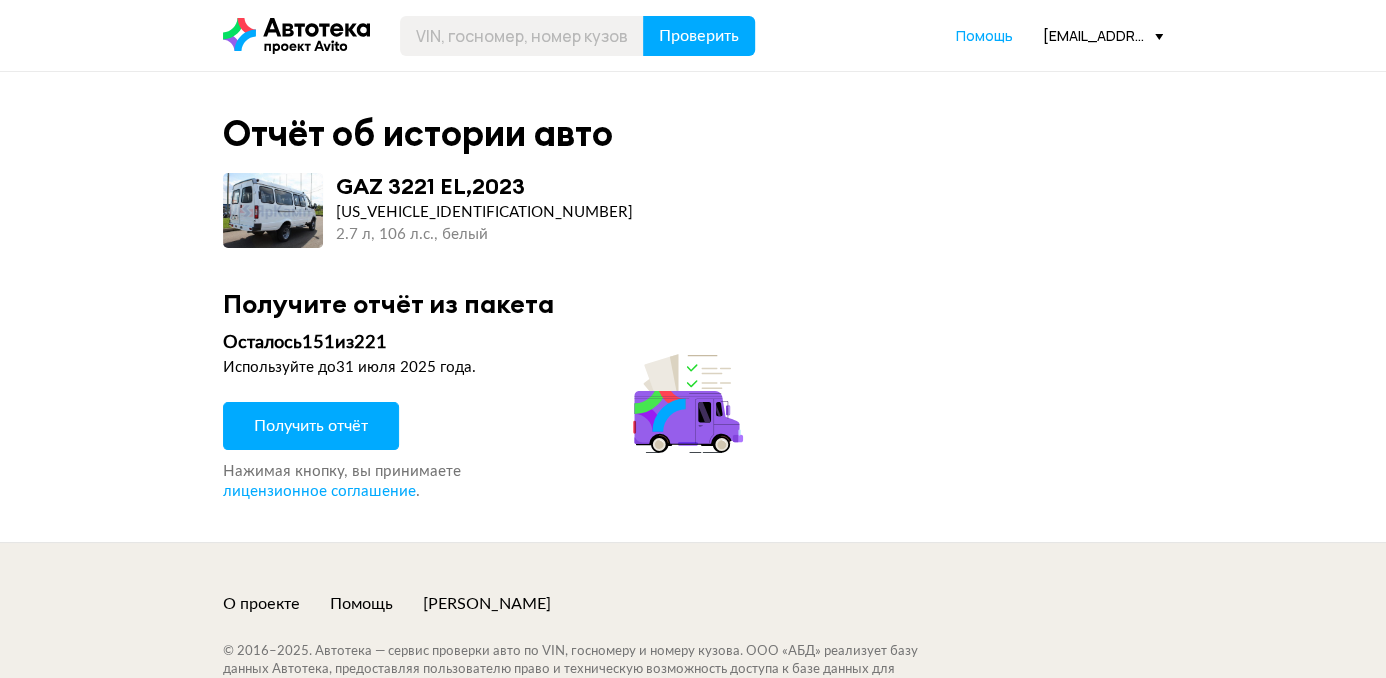click on "Получить отчёт" at bounding box center (311, 426) 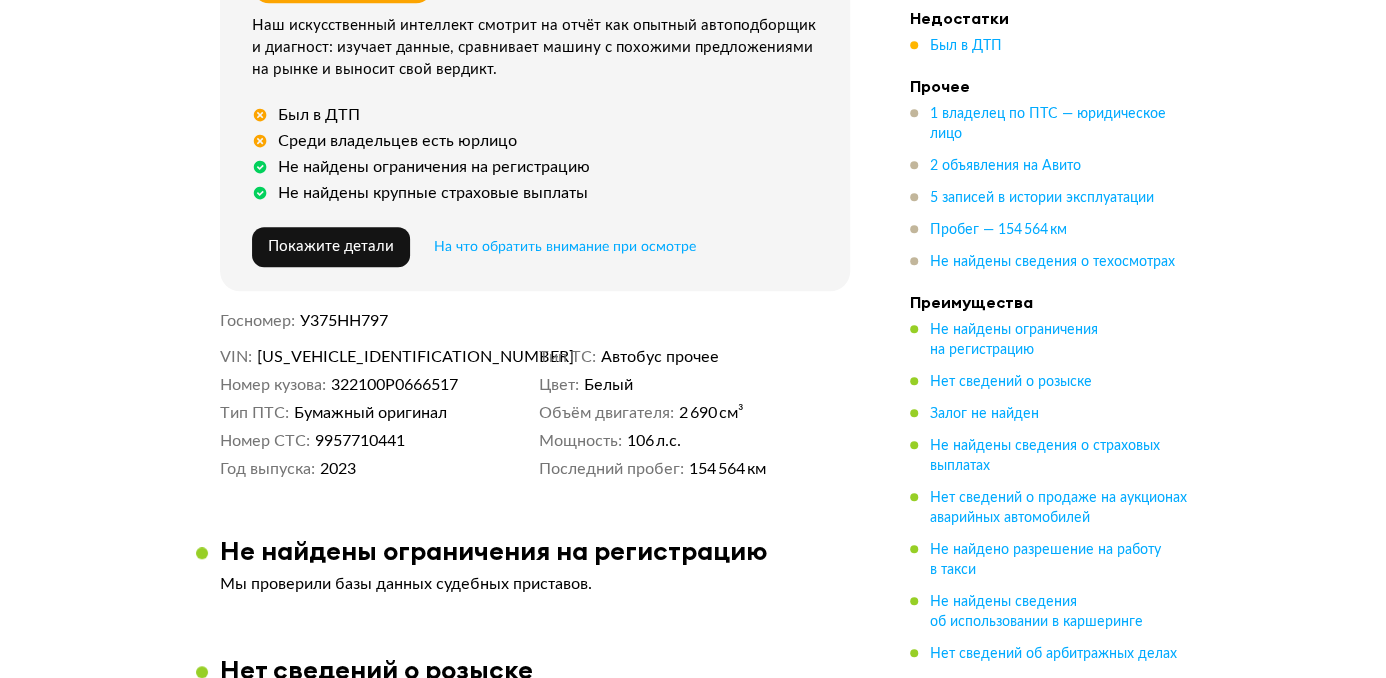 scroll, scrollTop: 100, scrollLeft: 0, axis: vertical 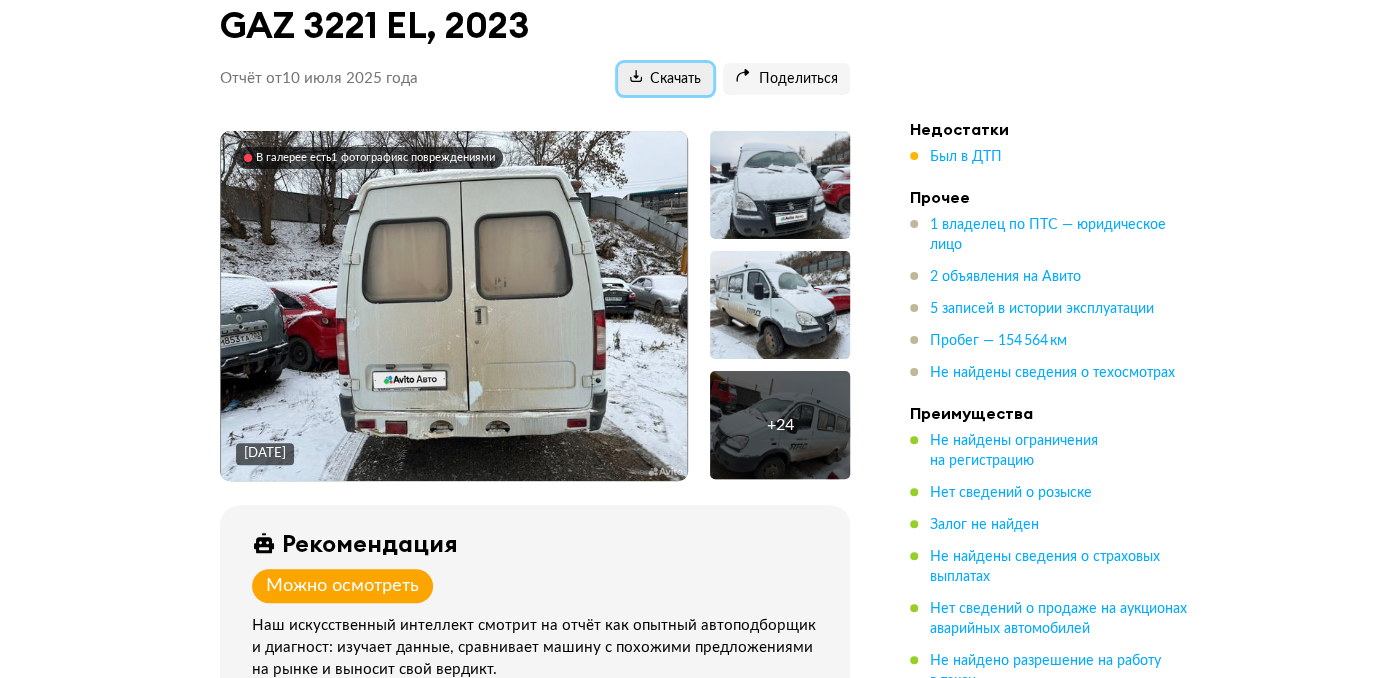 click on "Скачать" at bounding box center (665, 79) 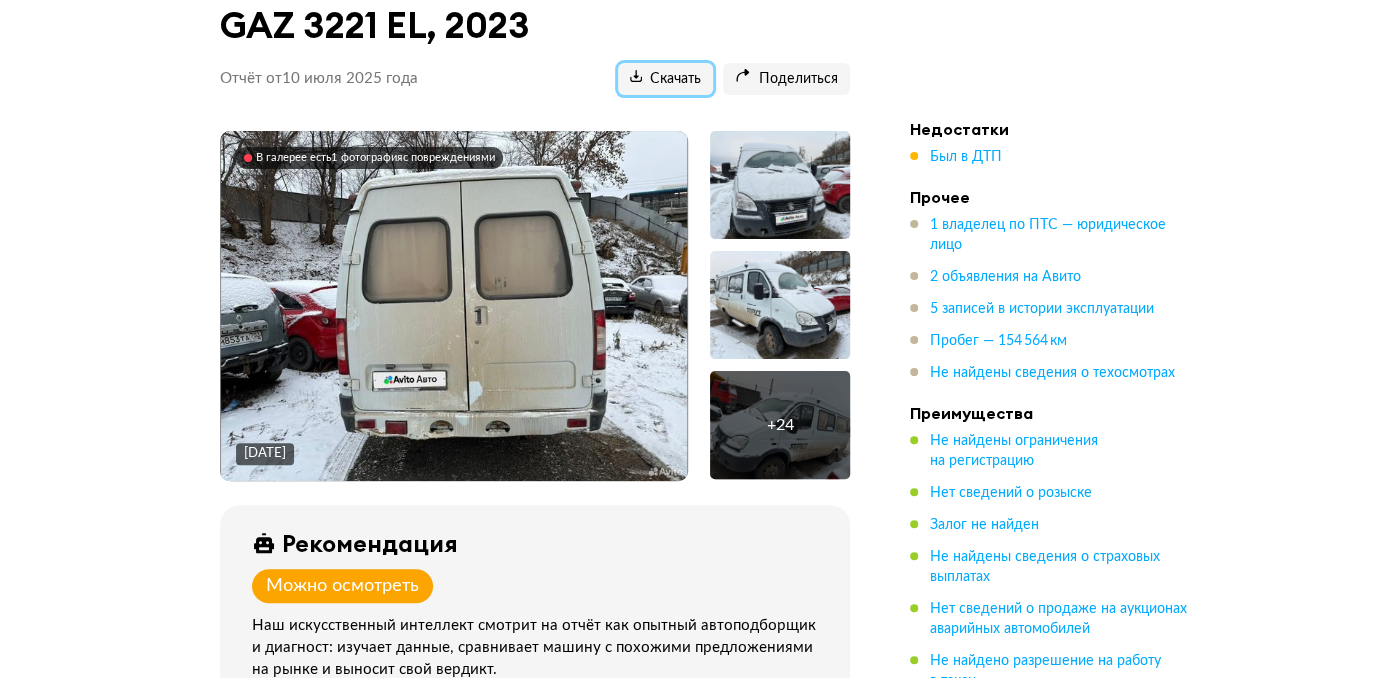 scroll, scrollTop: 0, scrollLeft: 0, axis: both 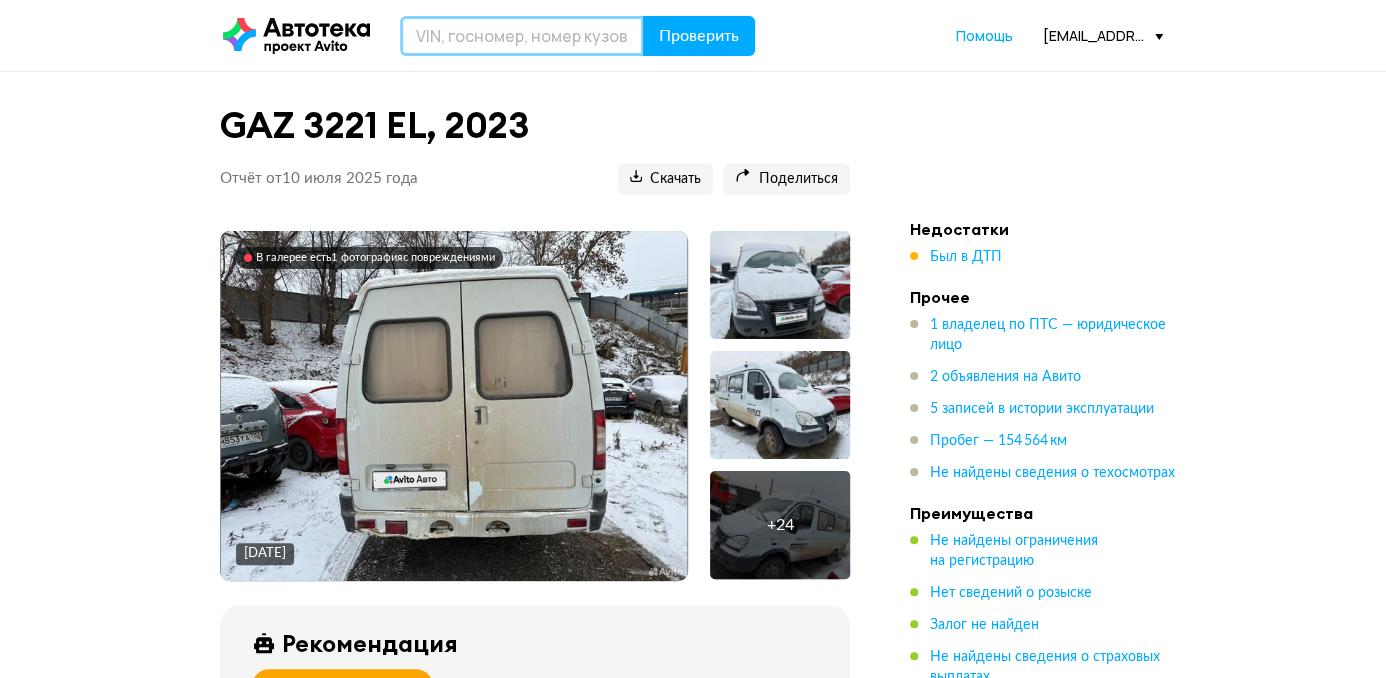 click at bounding box center [522, 36] 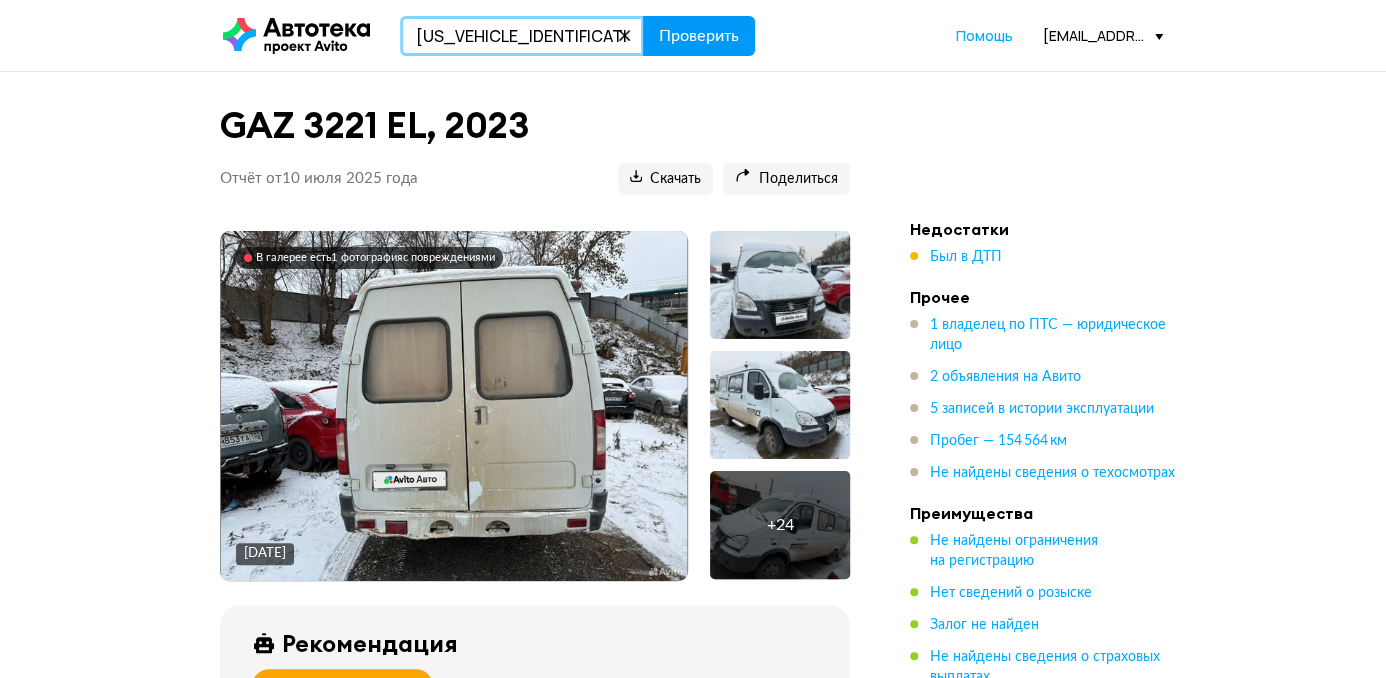 type on "EBECXM209R0011677" 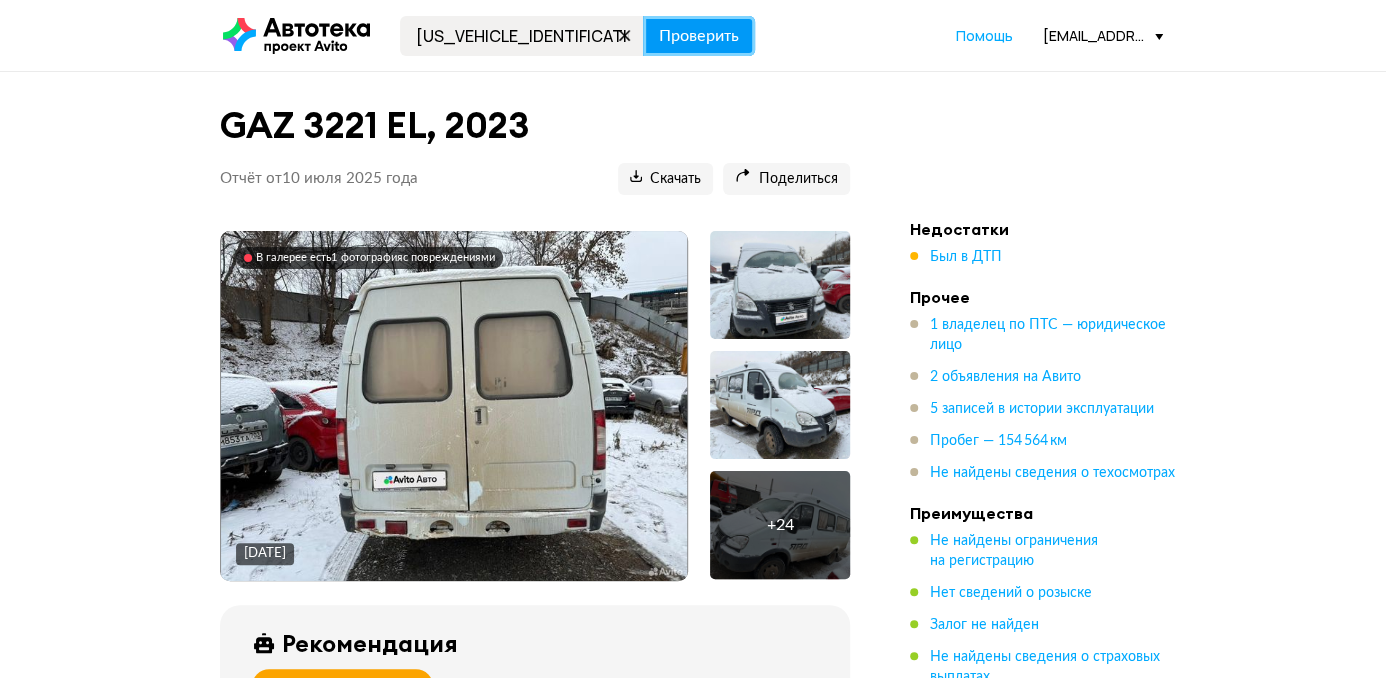 click on "Проверить" at bounding box center [699, 36] 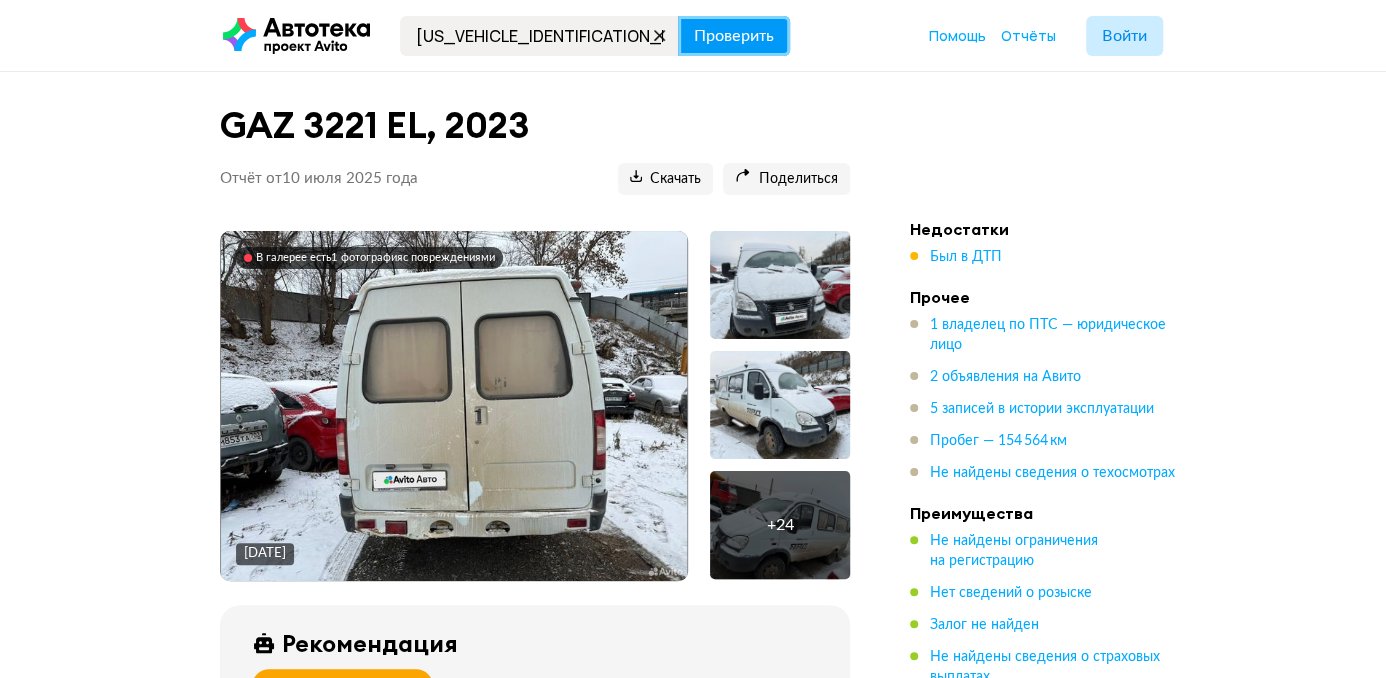 click on "Проверить" at bounding box center (734, 36) 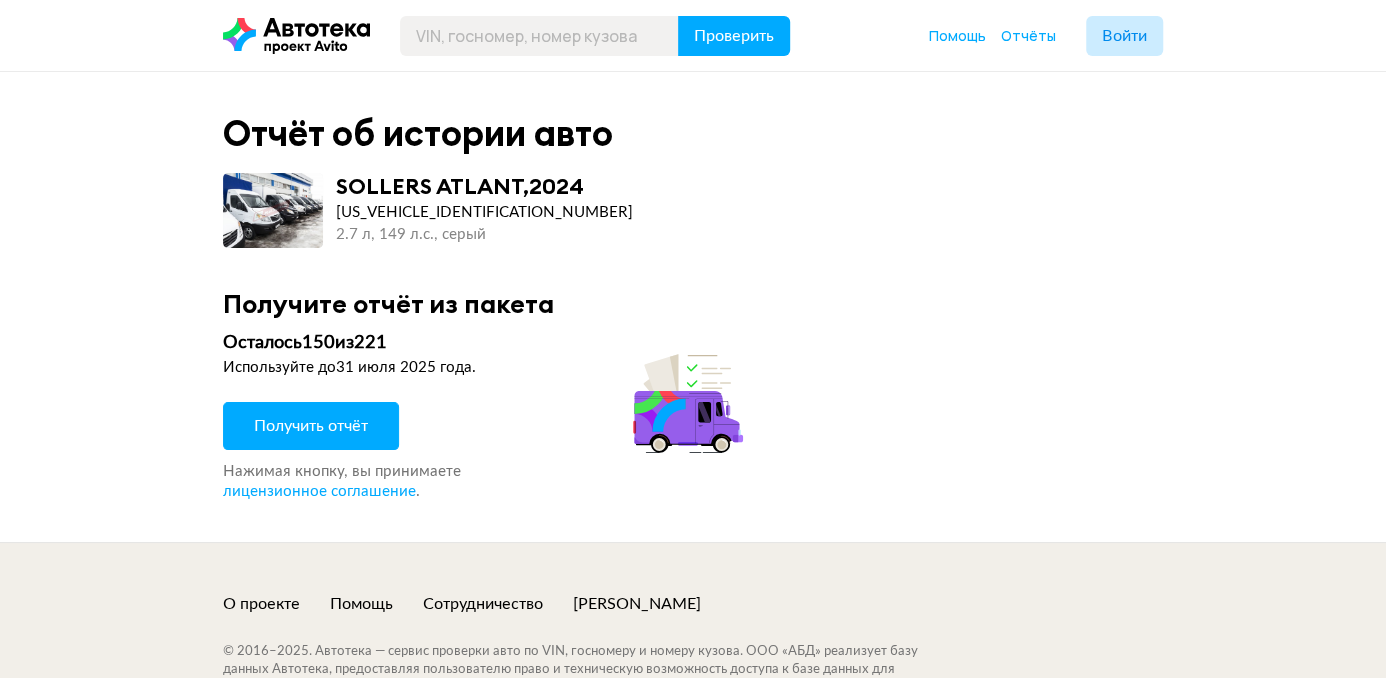click on "Получить отчёт" at bounding box center (311, 426) 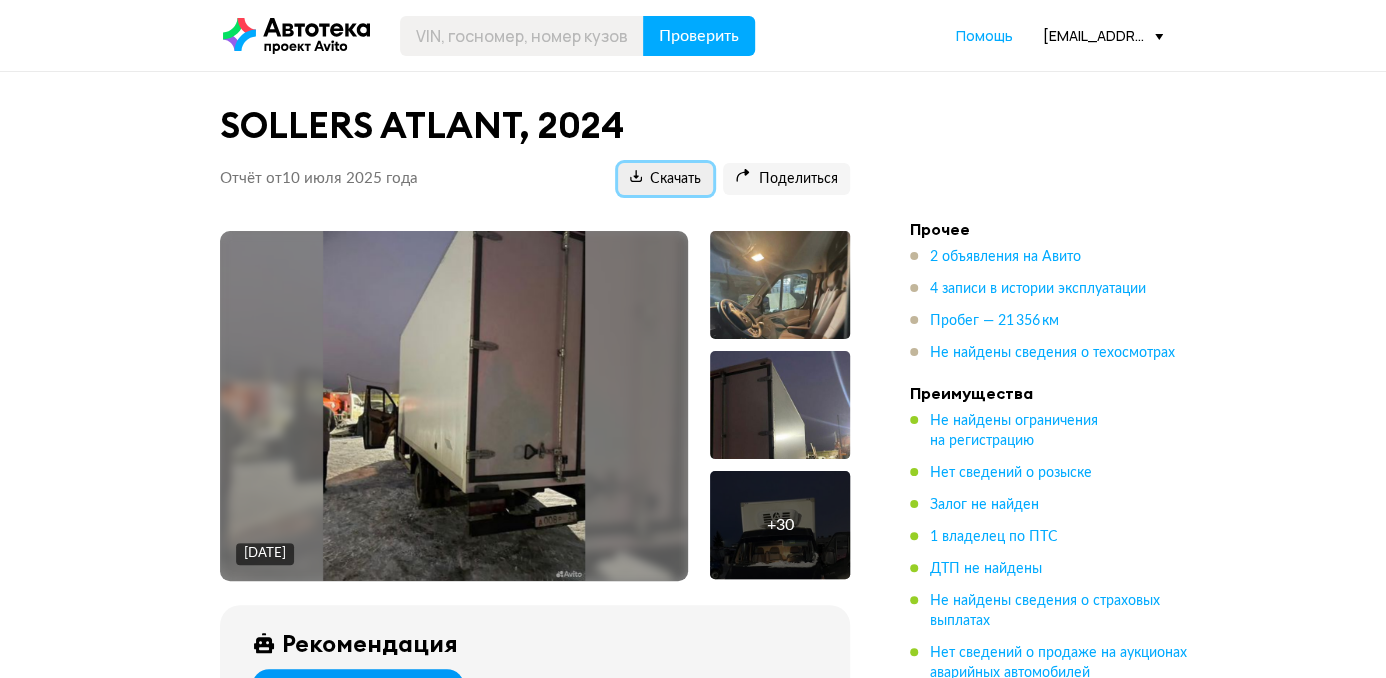 click on "Скачать" at bounding box center (665, 179) 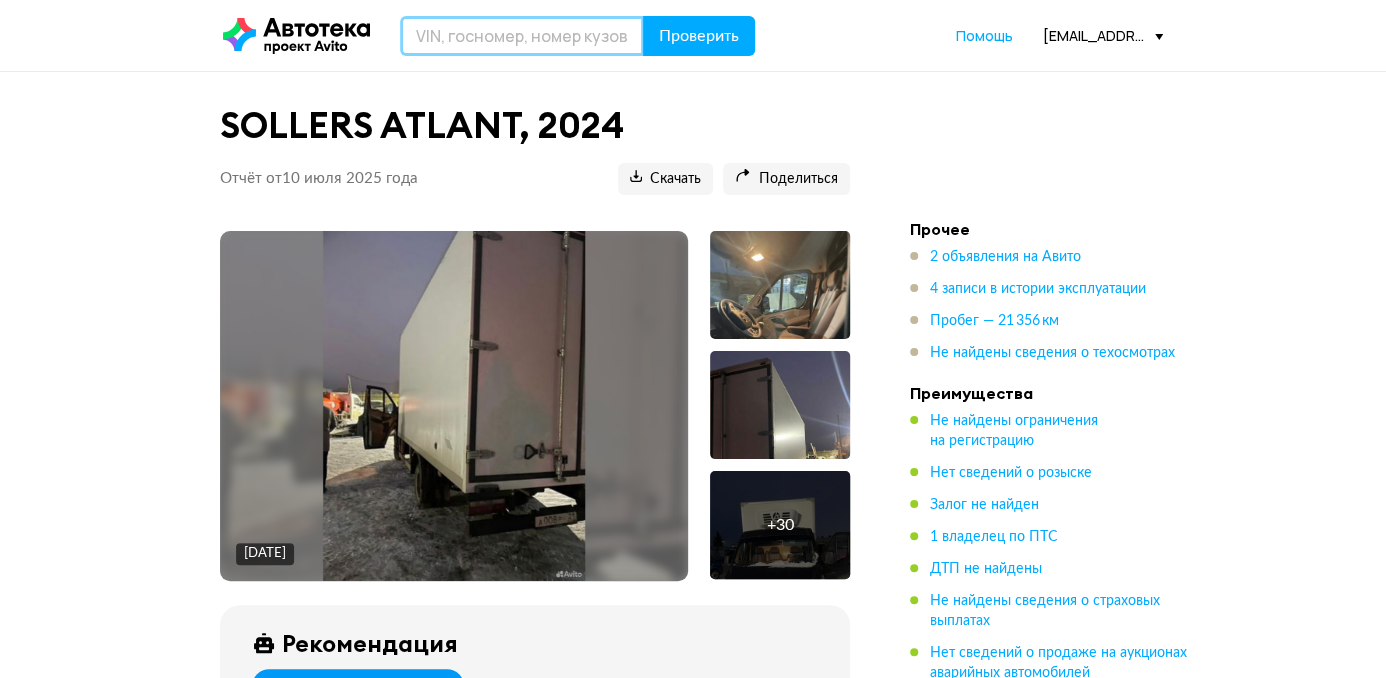 click at bounding box center [522, 36] 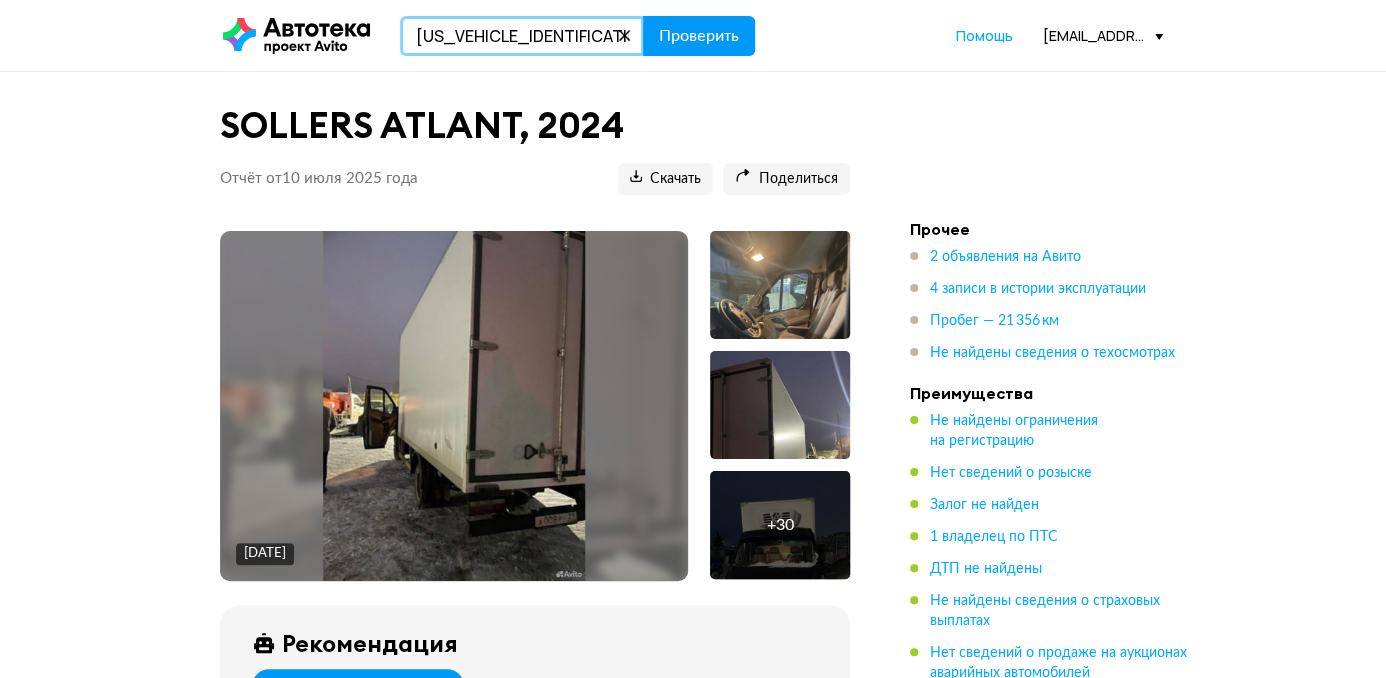 type on "Z0D1210X0M0007948" 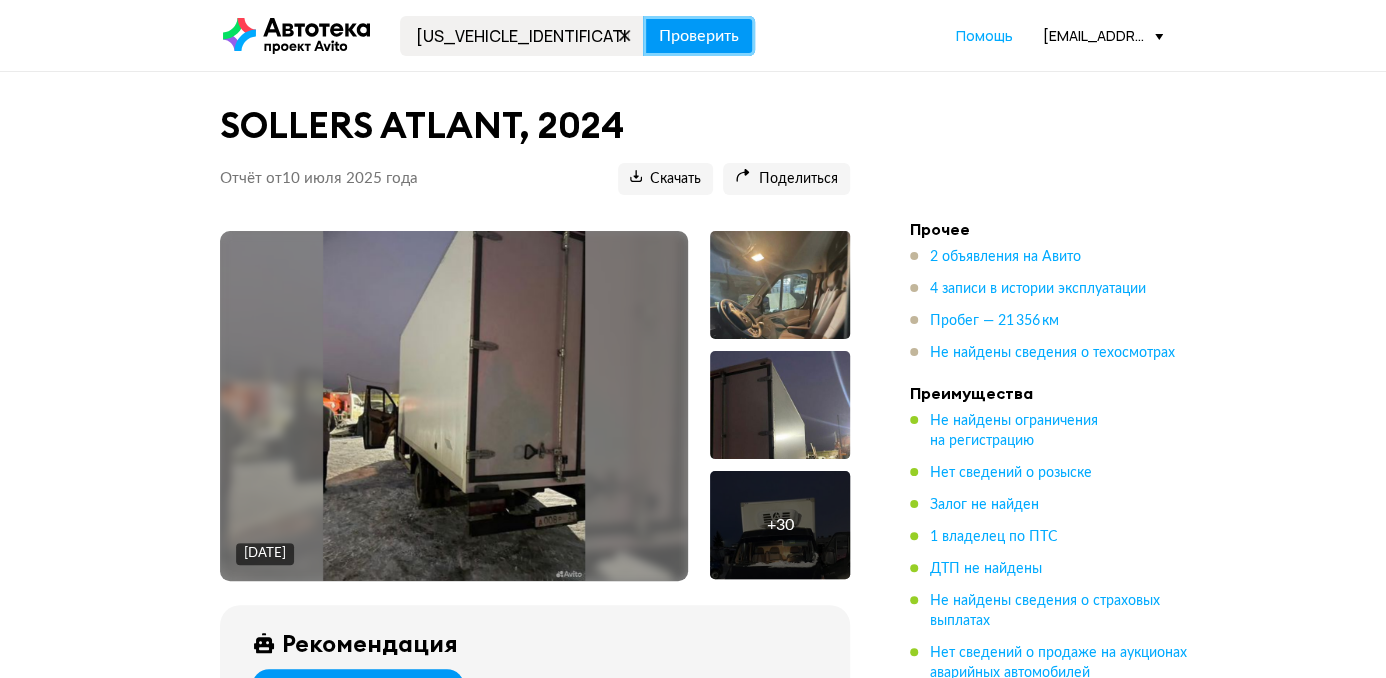 click on "Проверить" at bounding box center [699, 36] 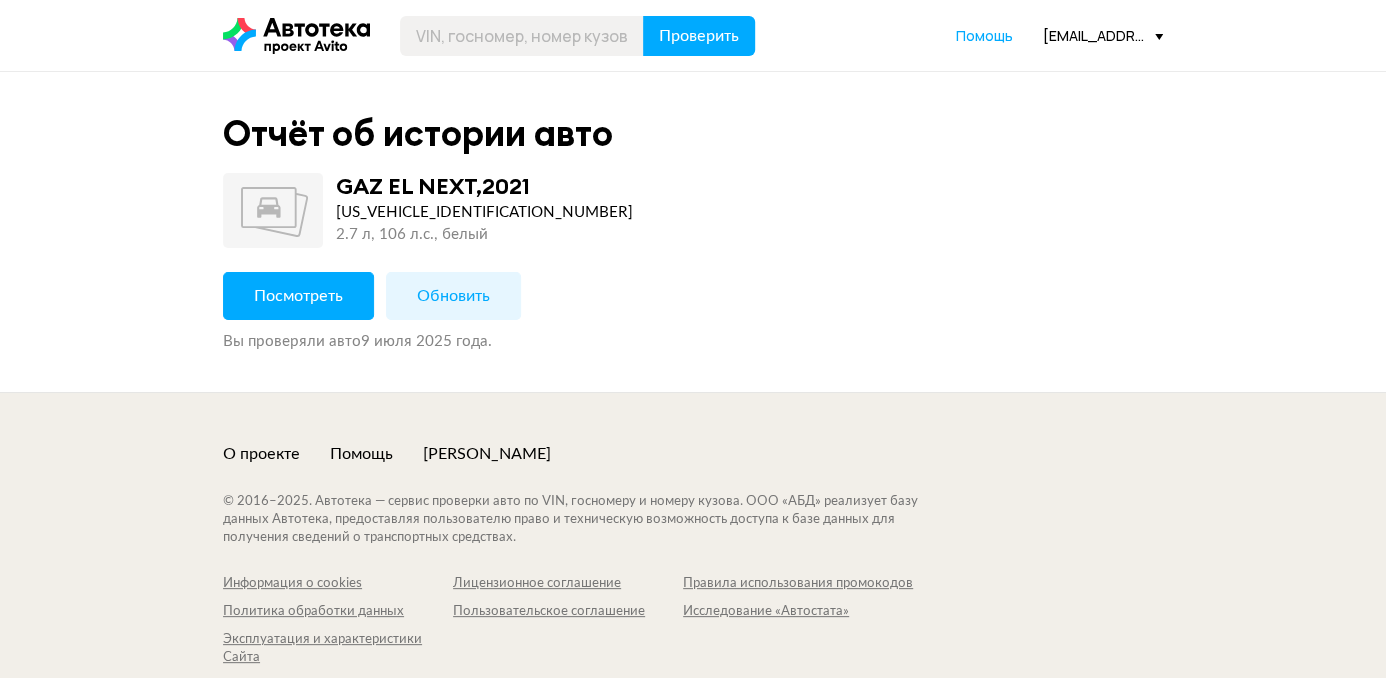 click on "Посмотреть" at bounding box center (298, 296) 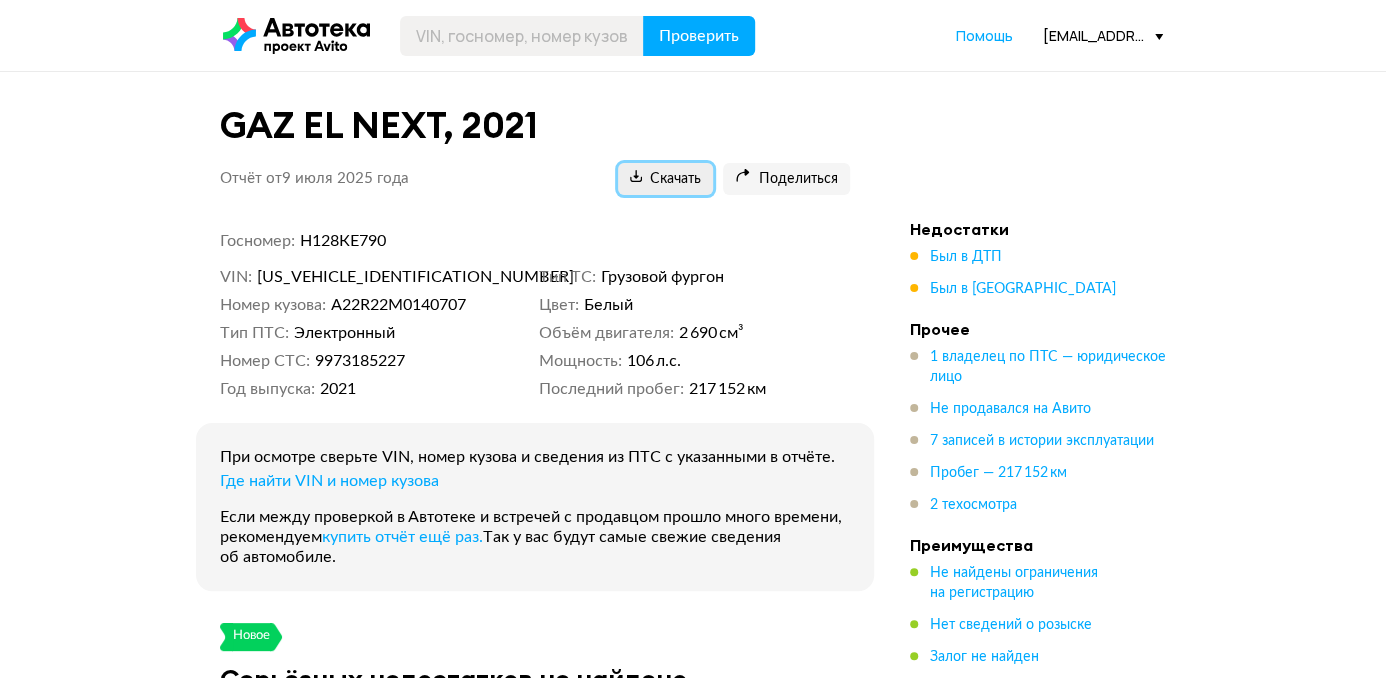 click on "Скачать" at bounding box center (665, 179) 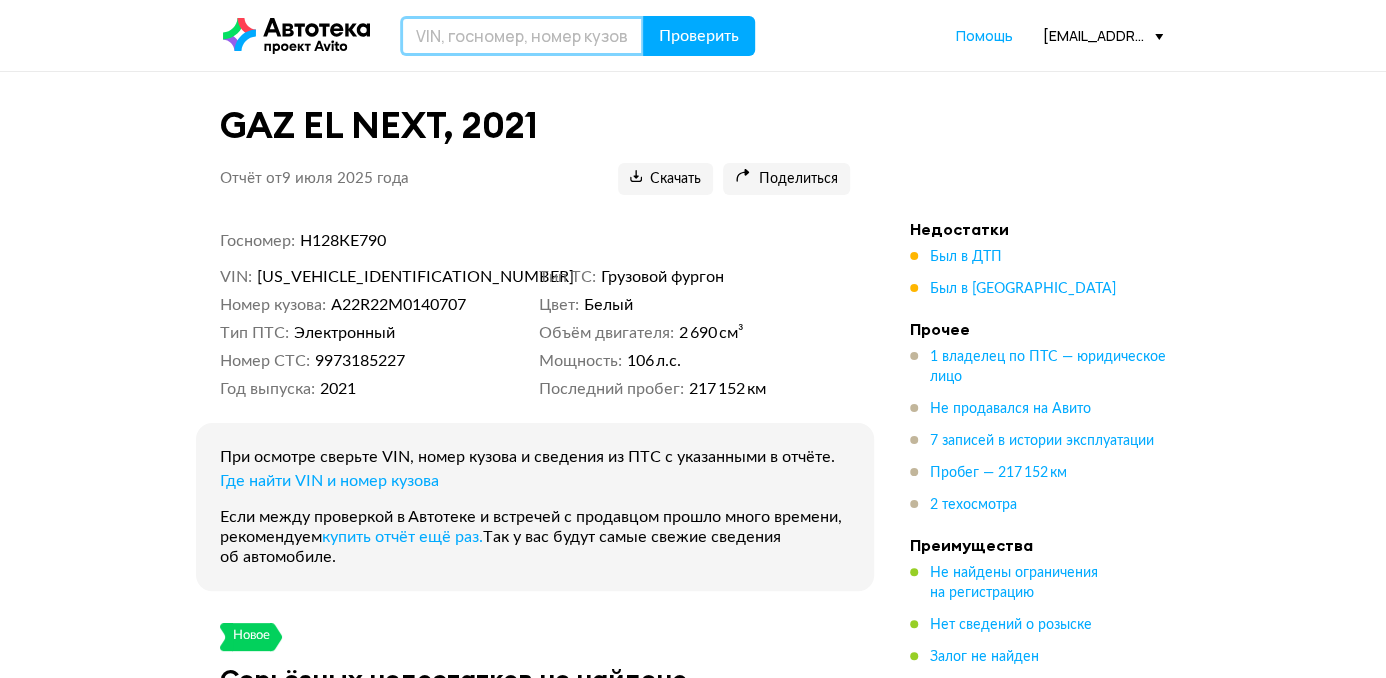 click at bounding box center [522, 36] 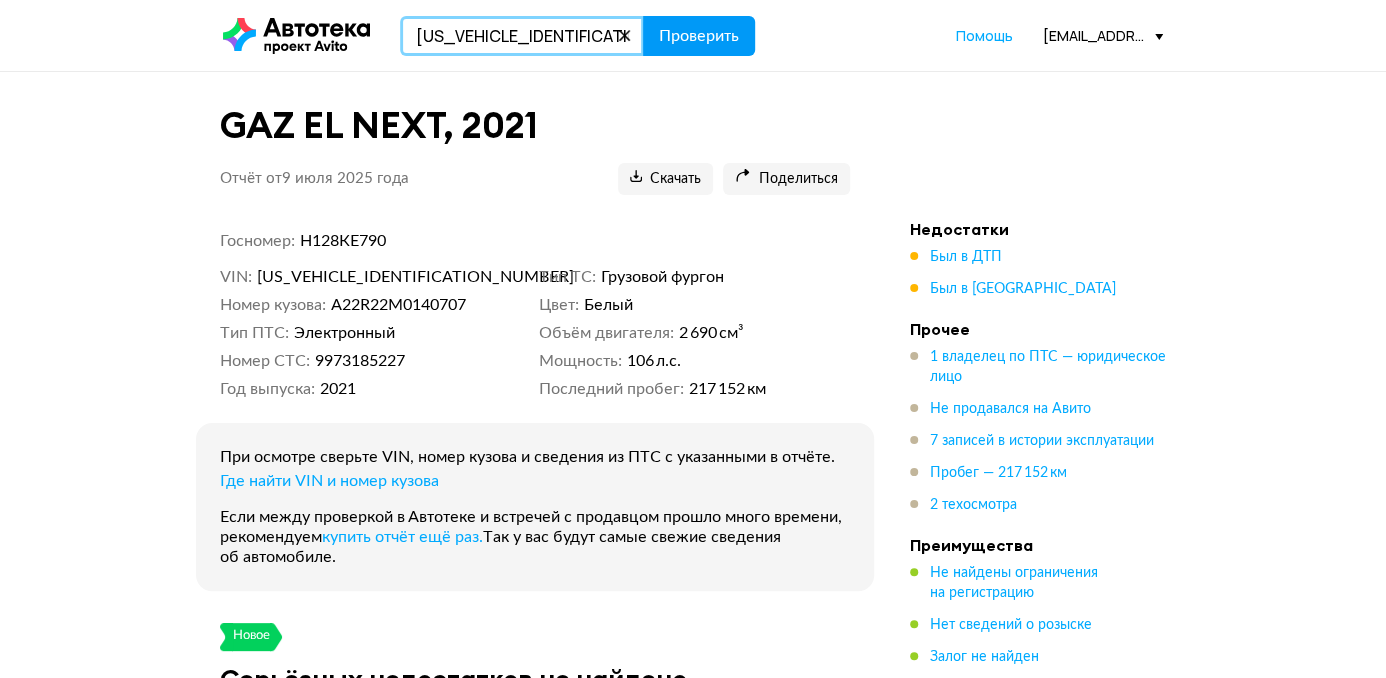 type on "LZZ7CCWD8PC611551" 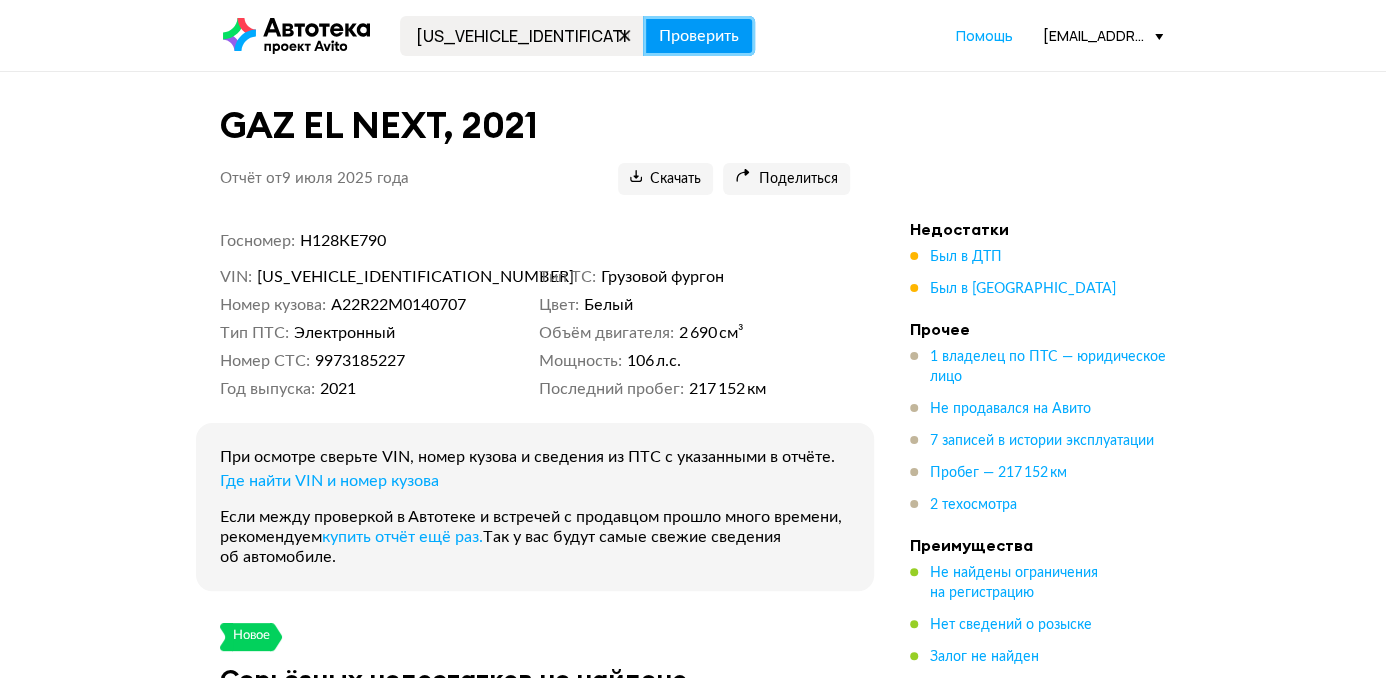 click on "Проверить" at bounding box center [699, 36] 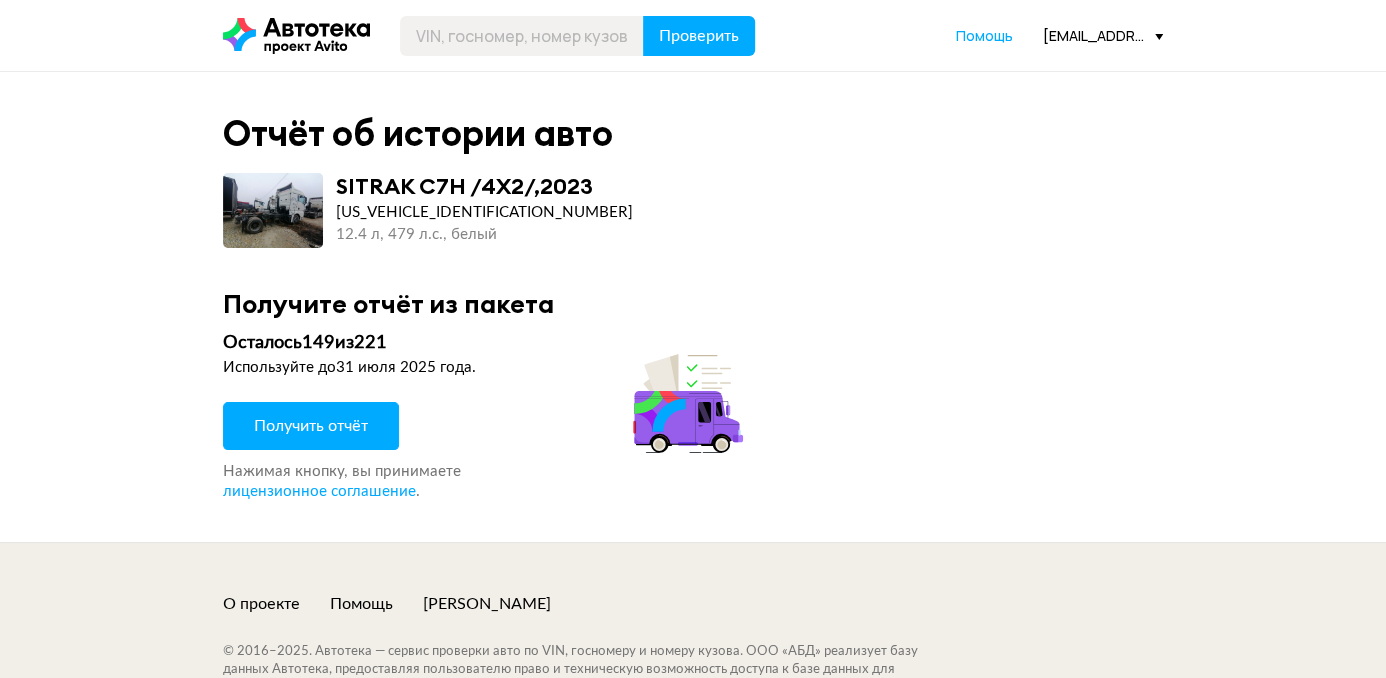 click on "Получить отчёт" at bounding box center (311, 426) 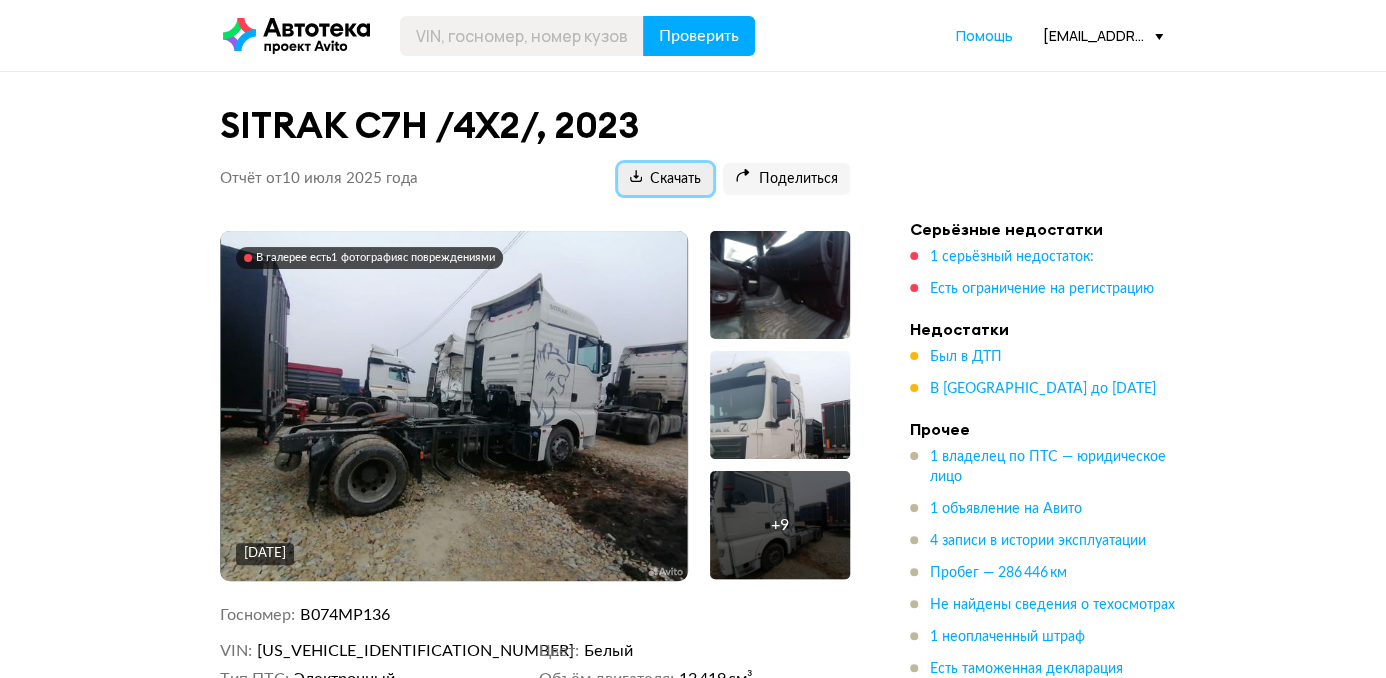click on "Скачать" at bounding box center [665, 179] 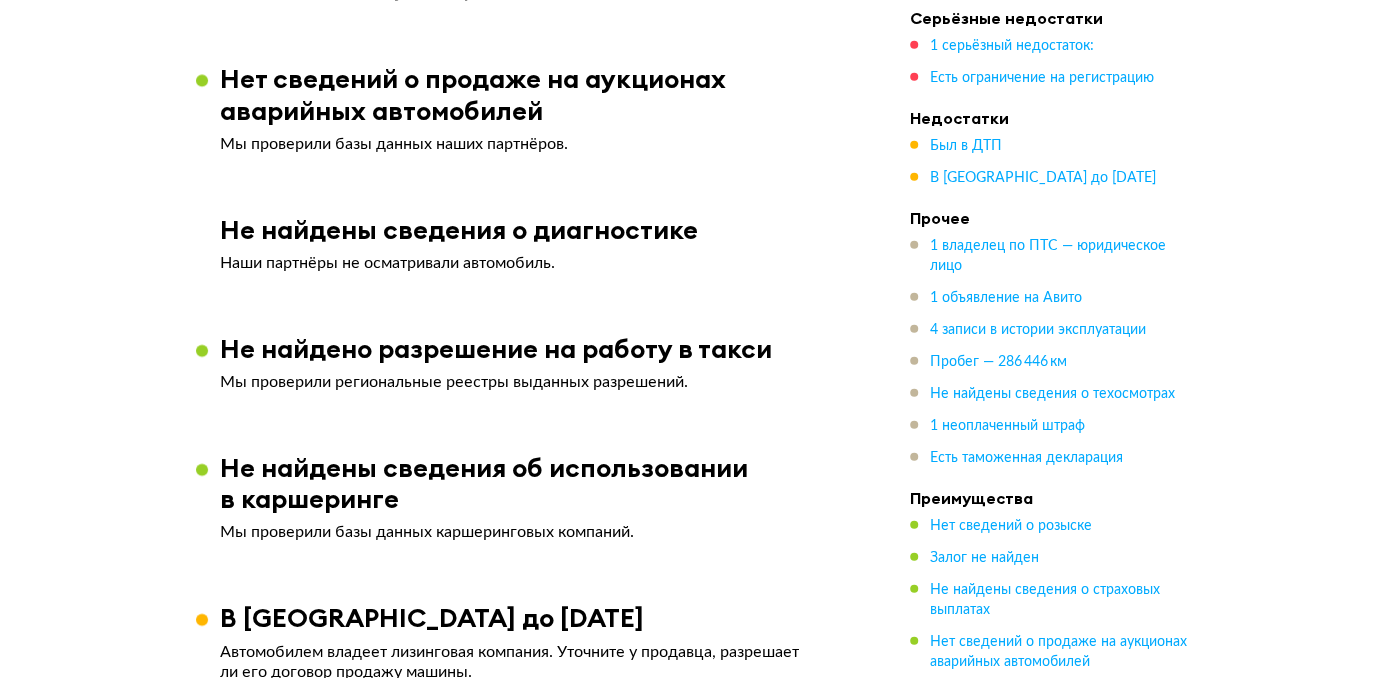 scroll, scrollTop: 2900, scrollLeft: 0, axis: vertical 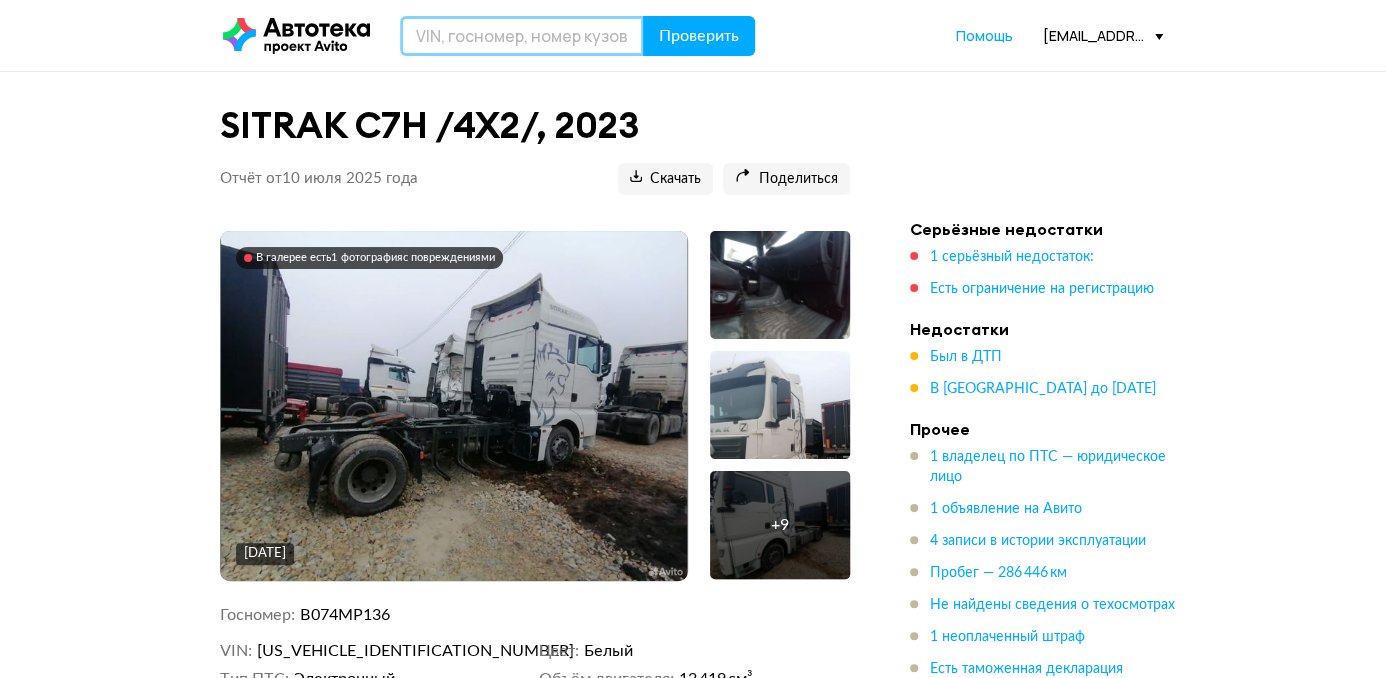 click at bounding box center (522, 36) 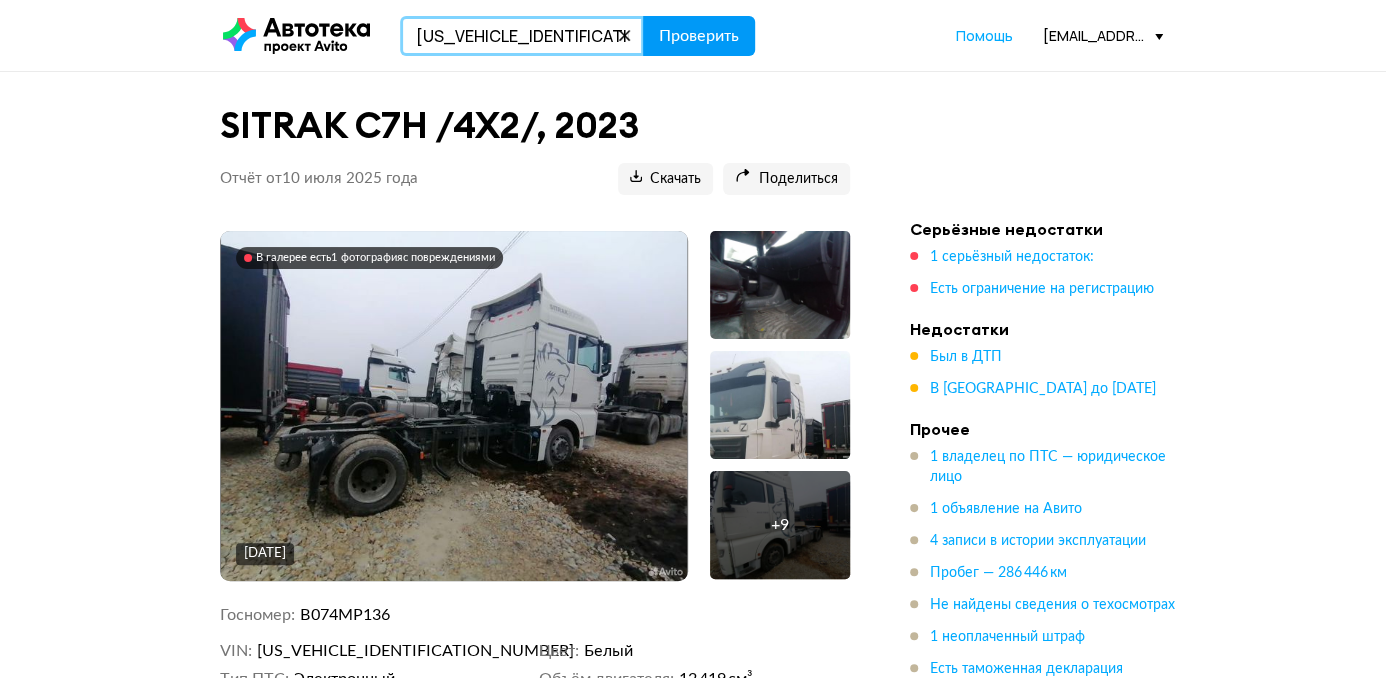 type on "LZZ7CCWDXPC611552" 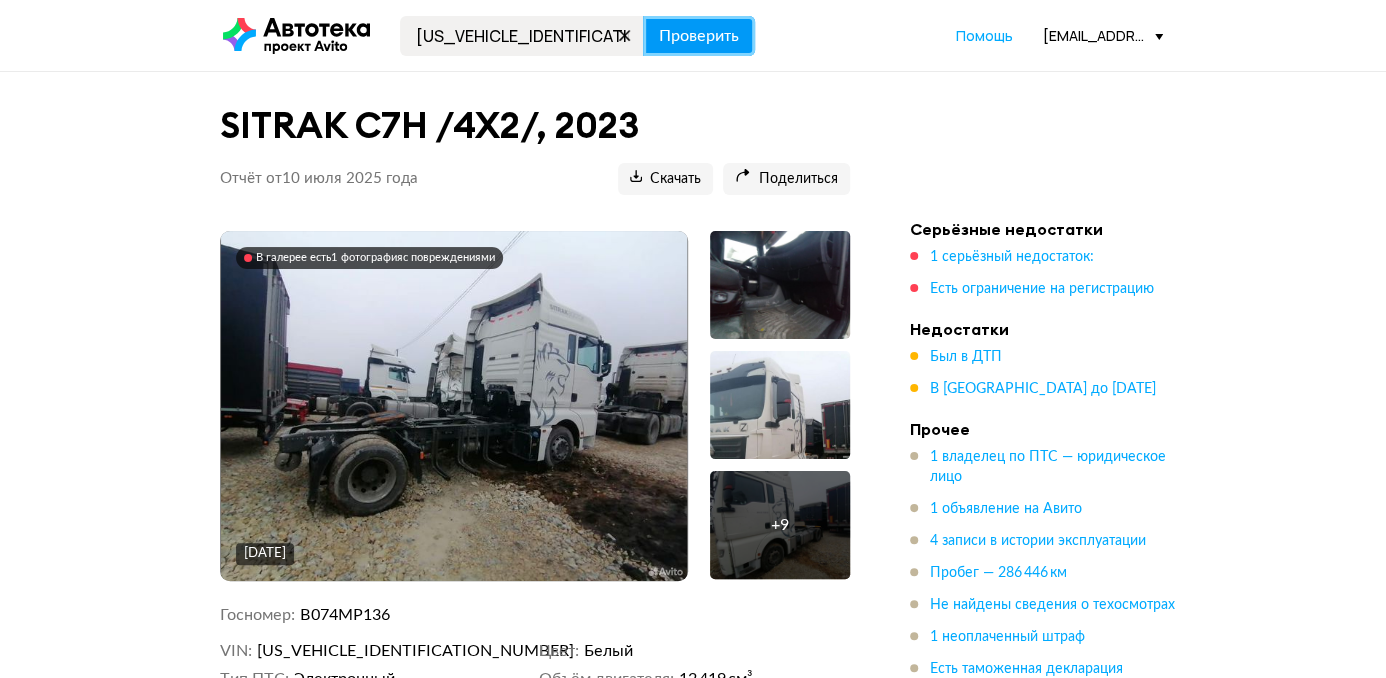 click on "Проверить" at bounding box center [699, 36] 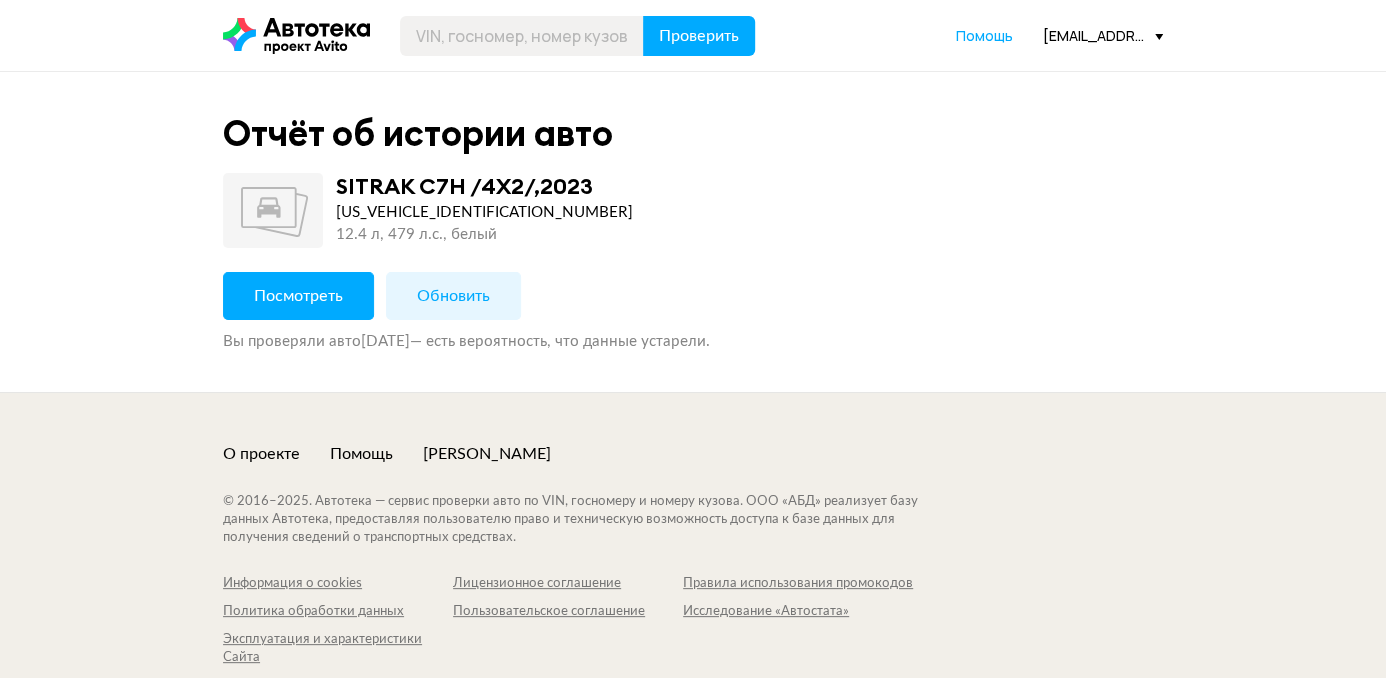 click on "Обновить" at bounding box center [453, 296] 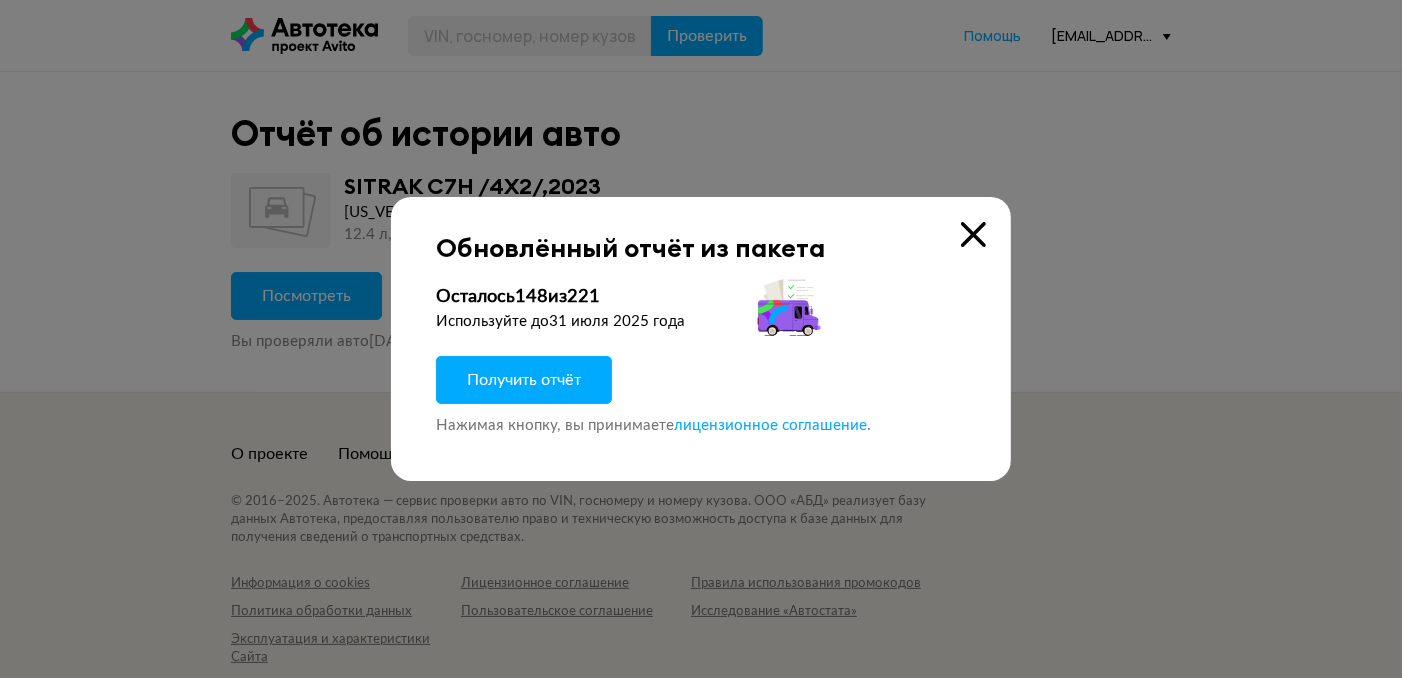 click on "Получить отчёт" at bounding box center [524, 380] 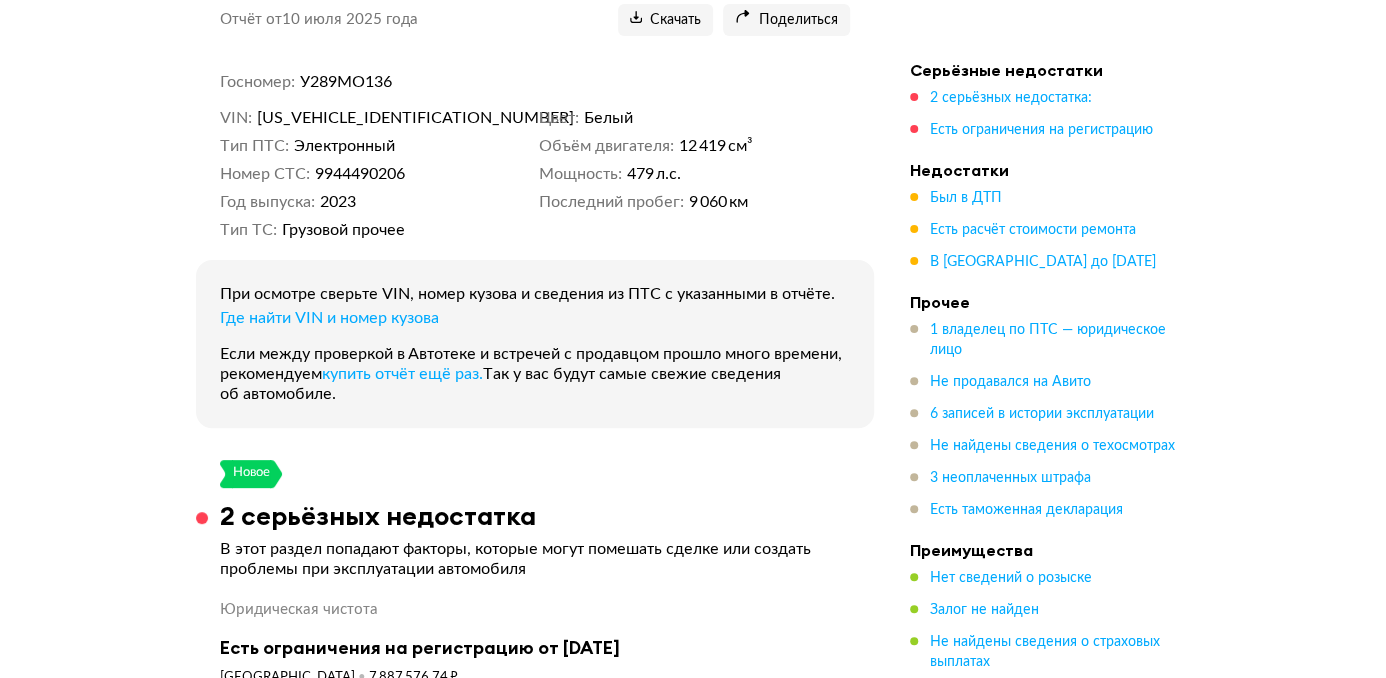 scroll, scrollTop: 0, scrollLeft: 0, axis: both 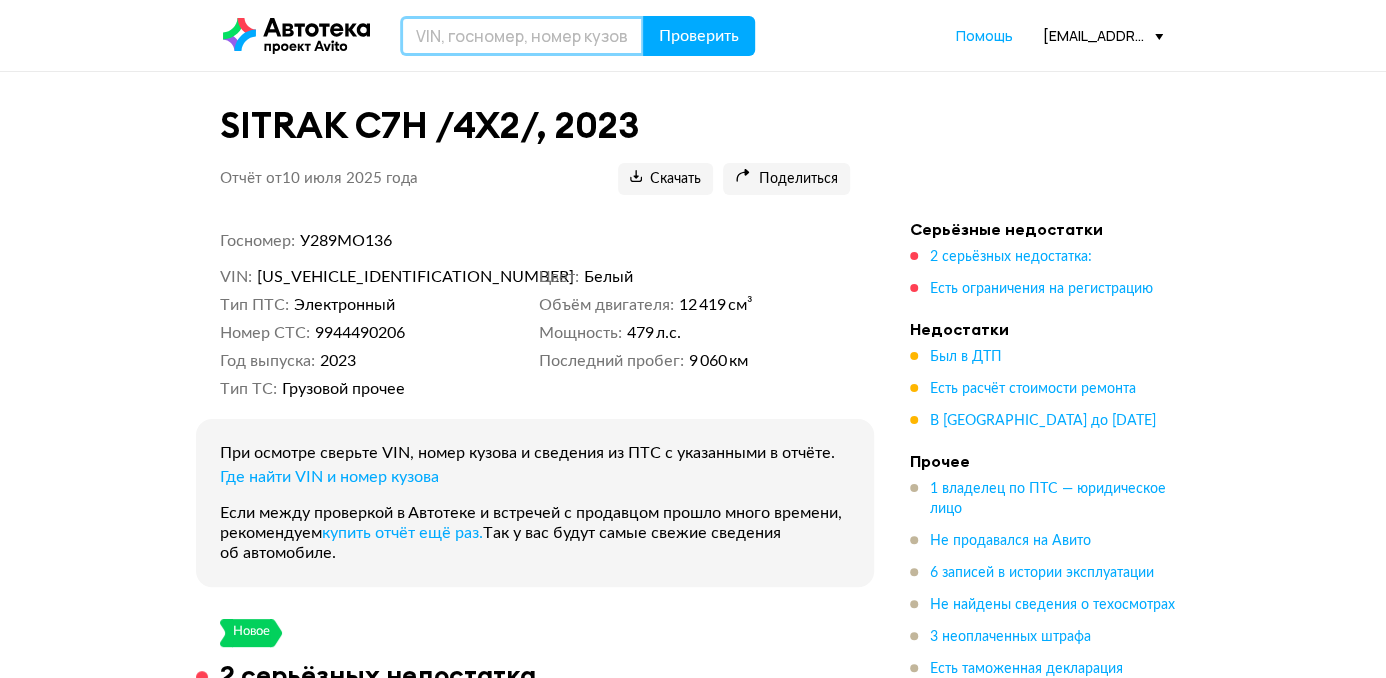 click at bounding box center (522, 36) 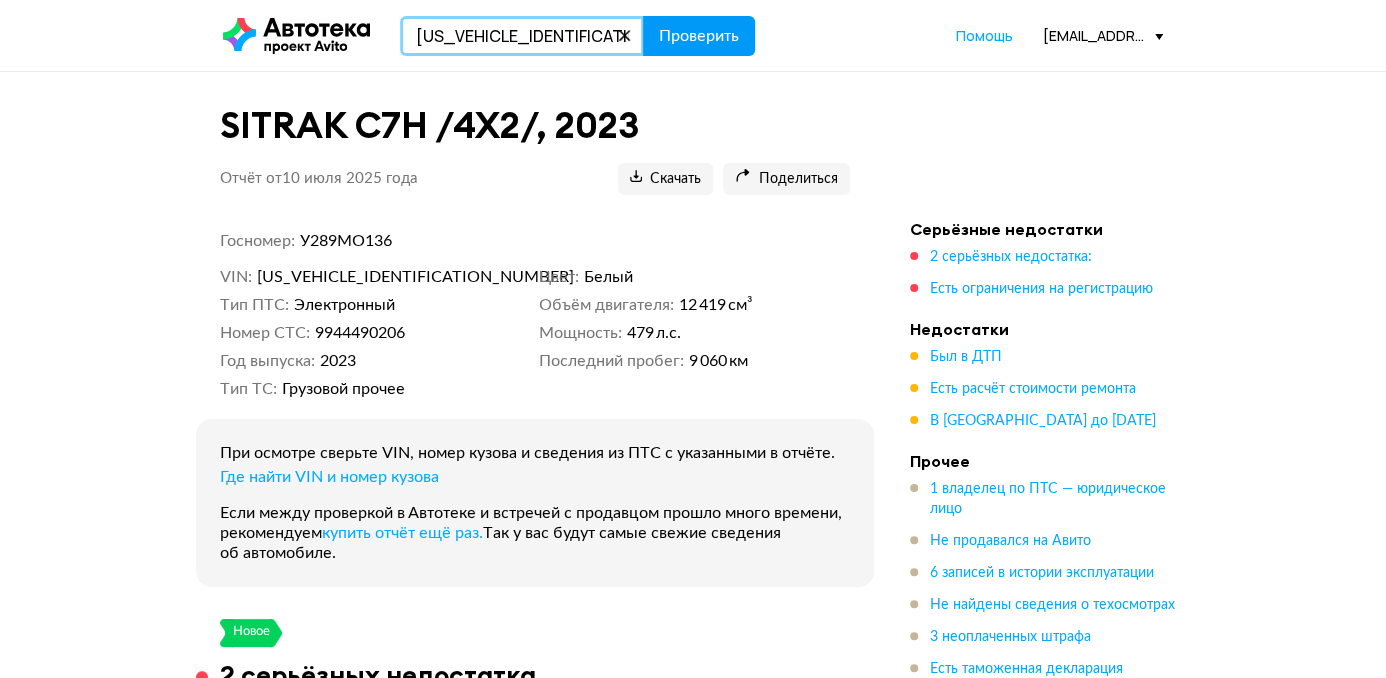 type on "LZZ7CCWD7PC611931" 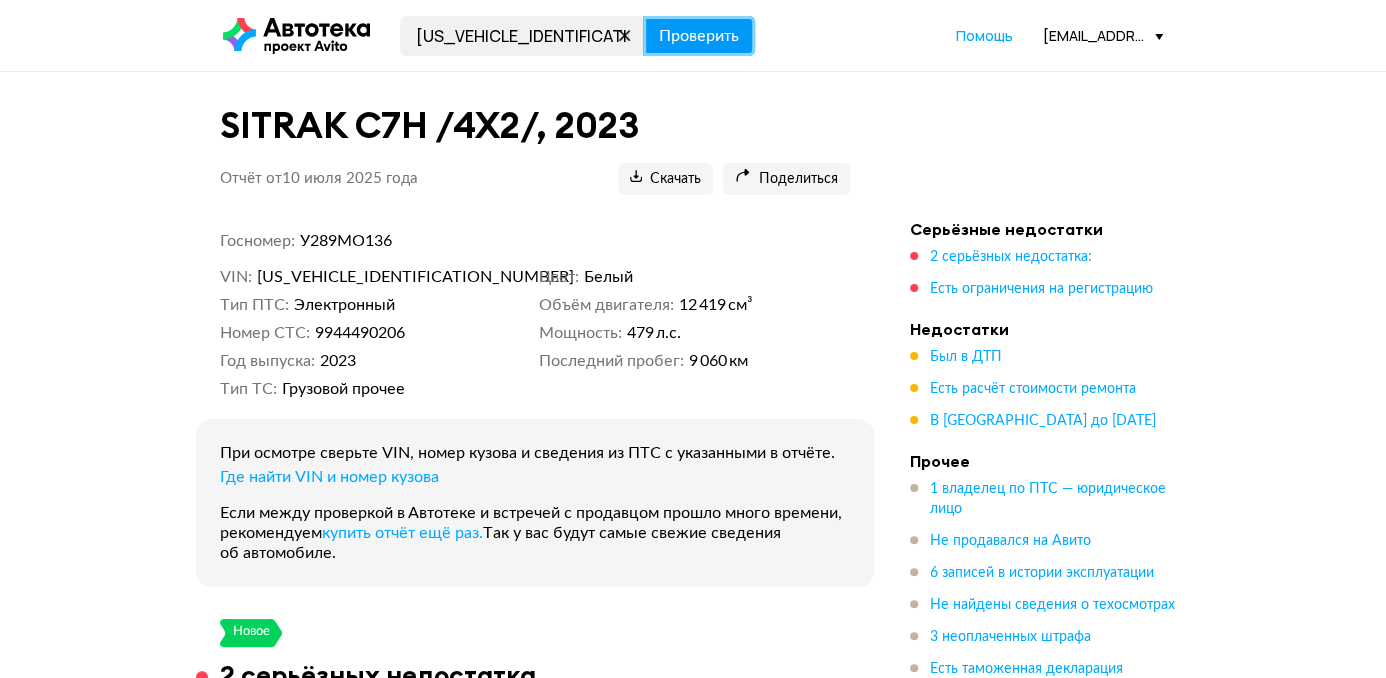 click on "Проверить" at bounding box center (699, 36) 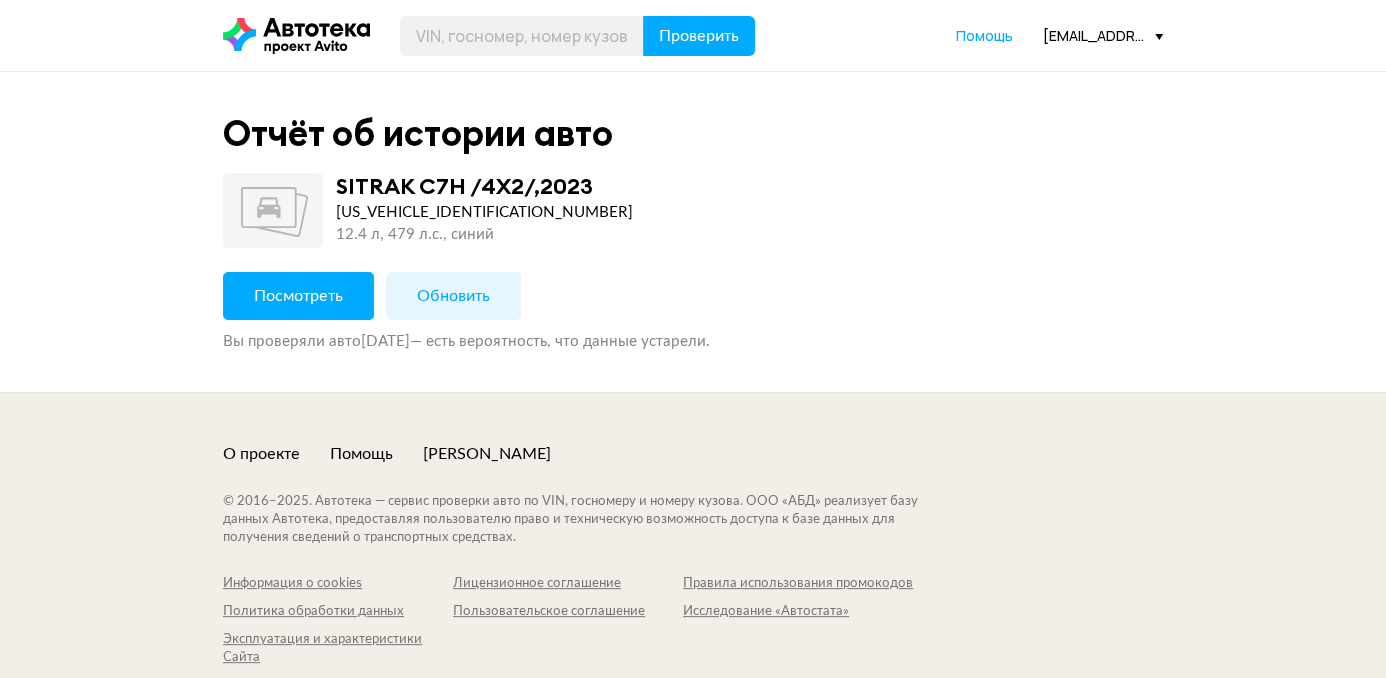 click on "Обновить" at bounding box center (453, 296) 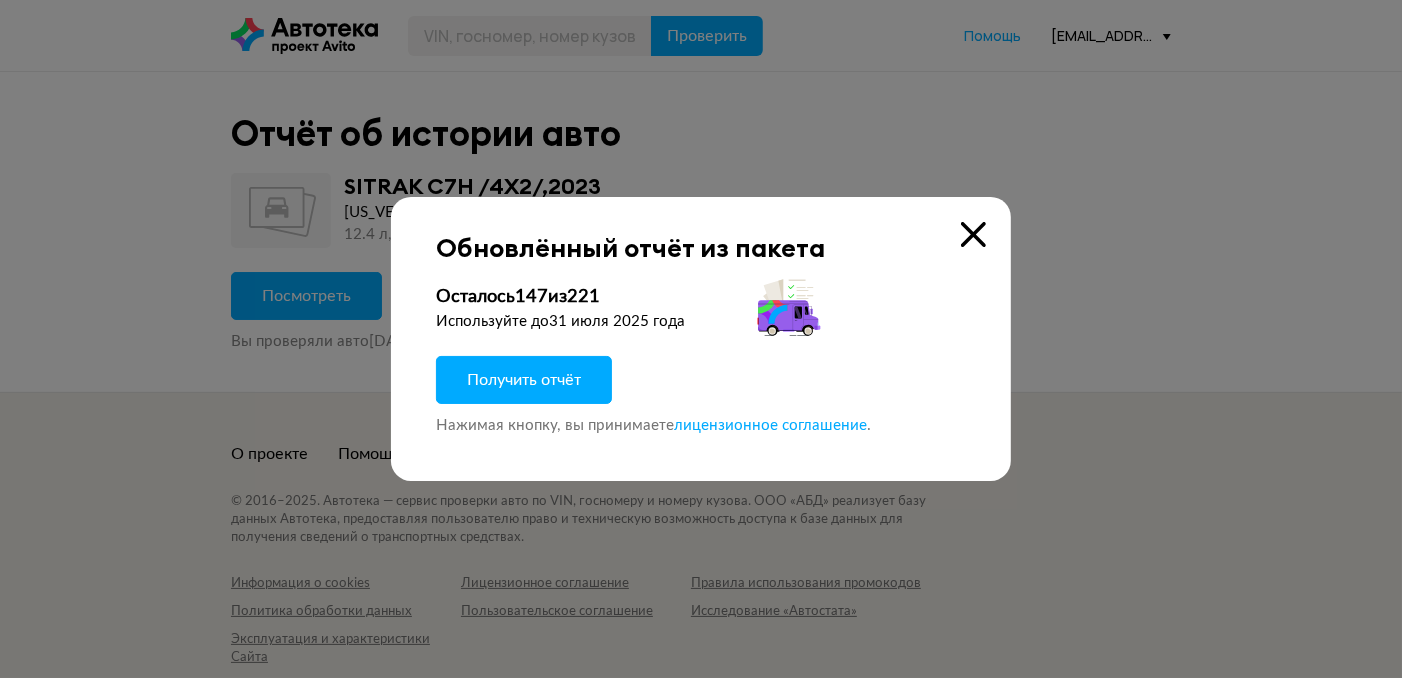 click on "Получить отчёт" at bounding box center (524, 380) 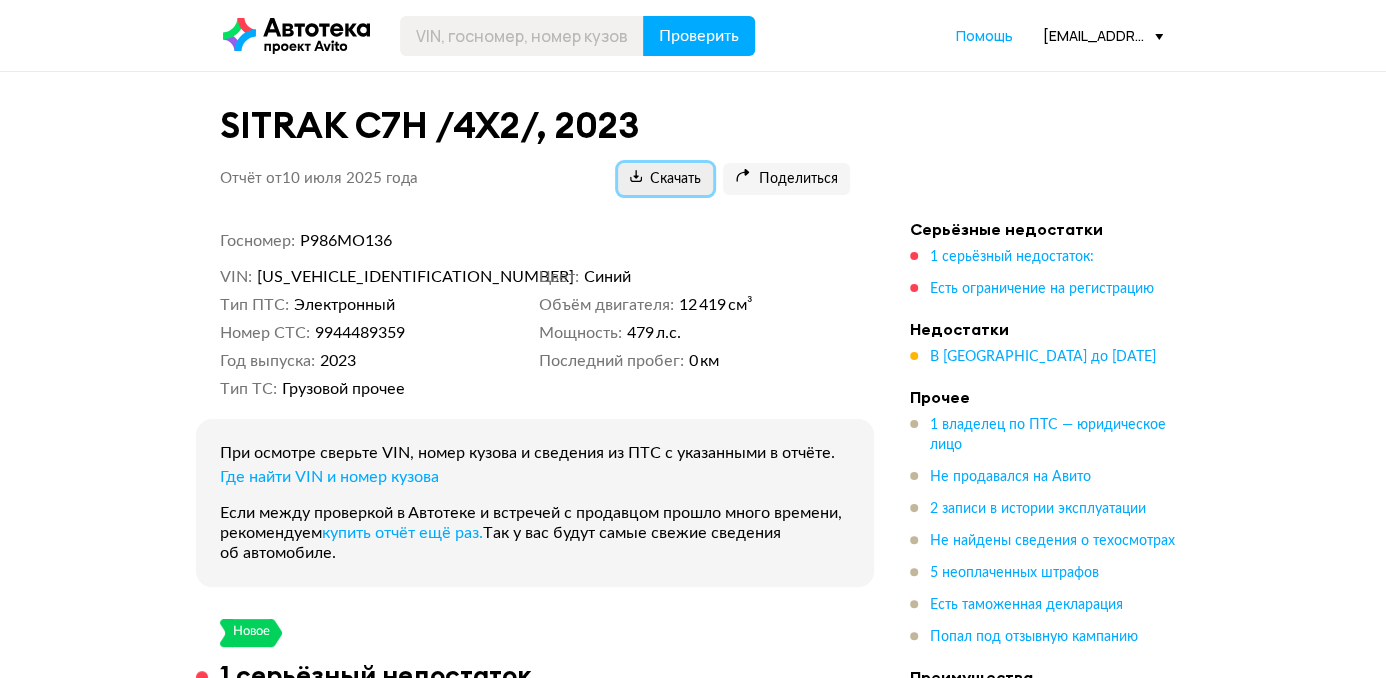click on "Скачать" at bounding box center [665, 179] 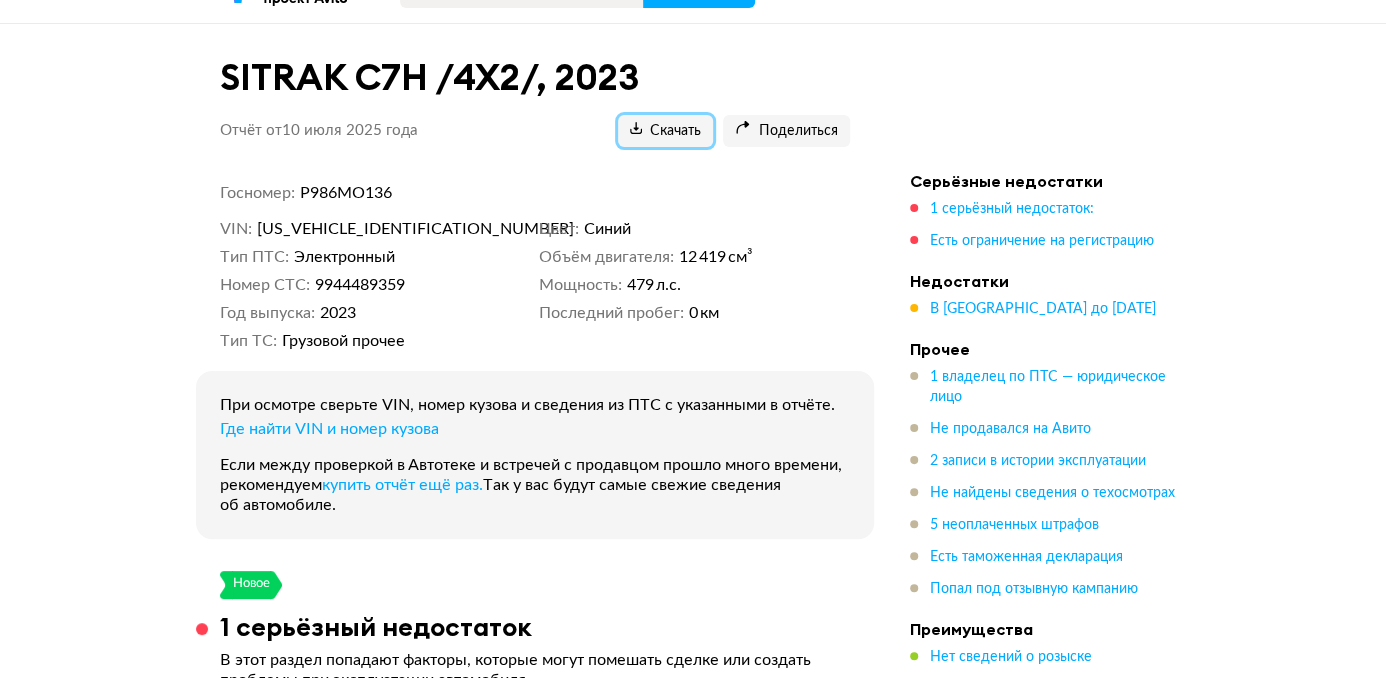 scroll, scrollTop: 0, scrollLeft: 0, axis: both 